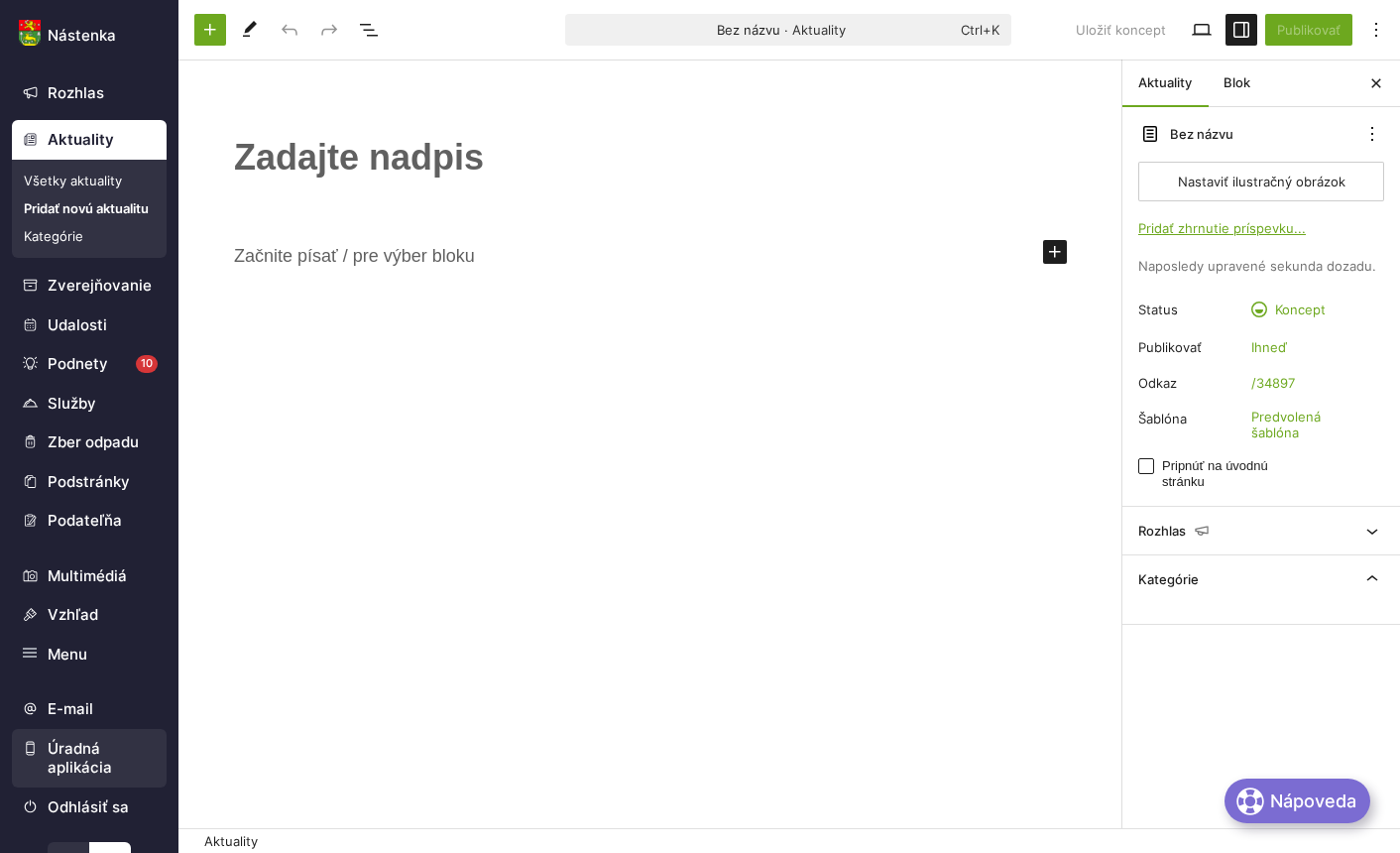 scroll, scrollTop: 49, scrollLeft: 0, axis: vertical 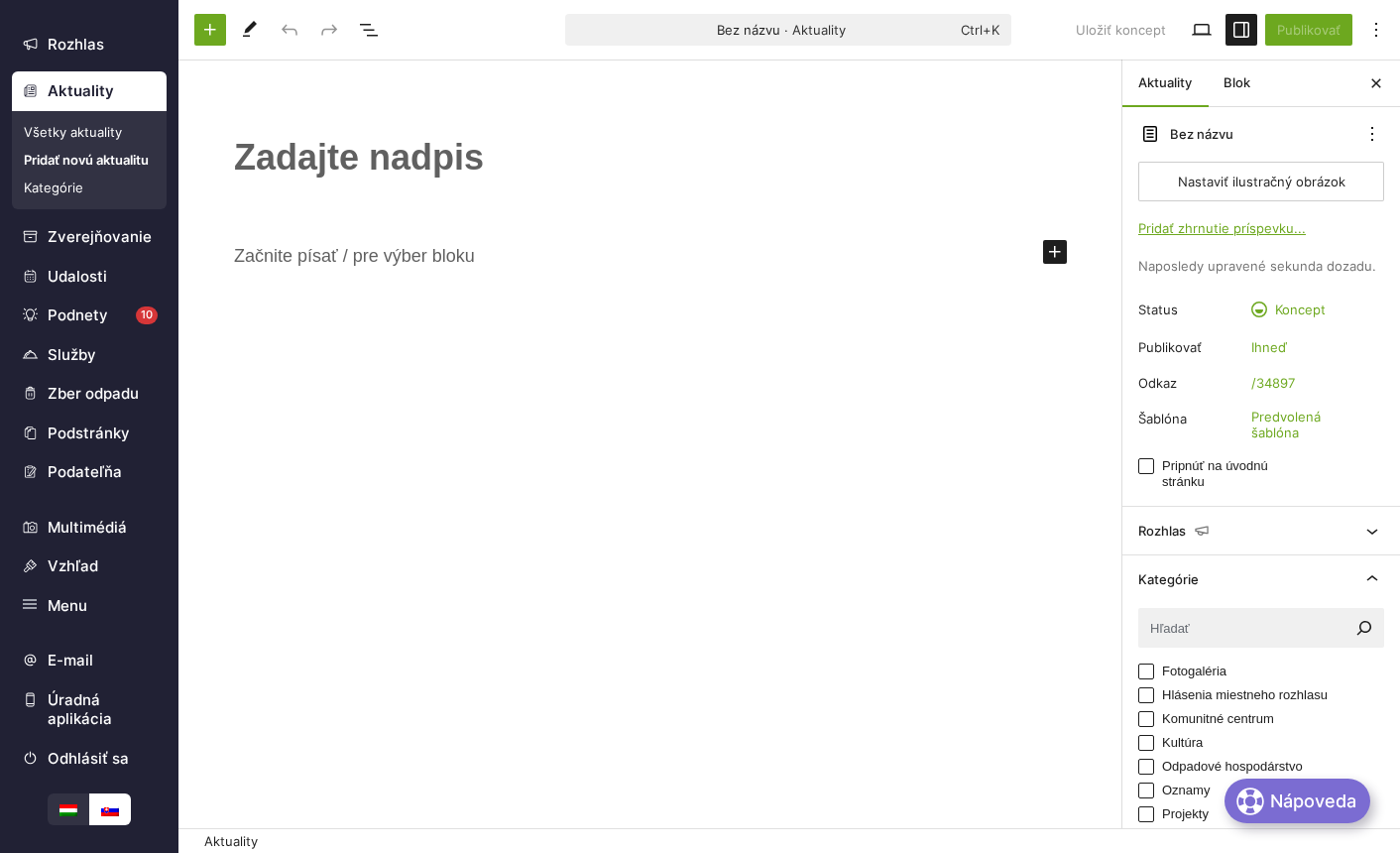 click on "﻿" at bounding box center [650, 158] 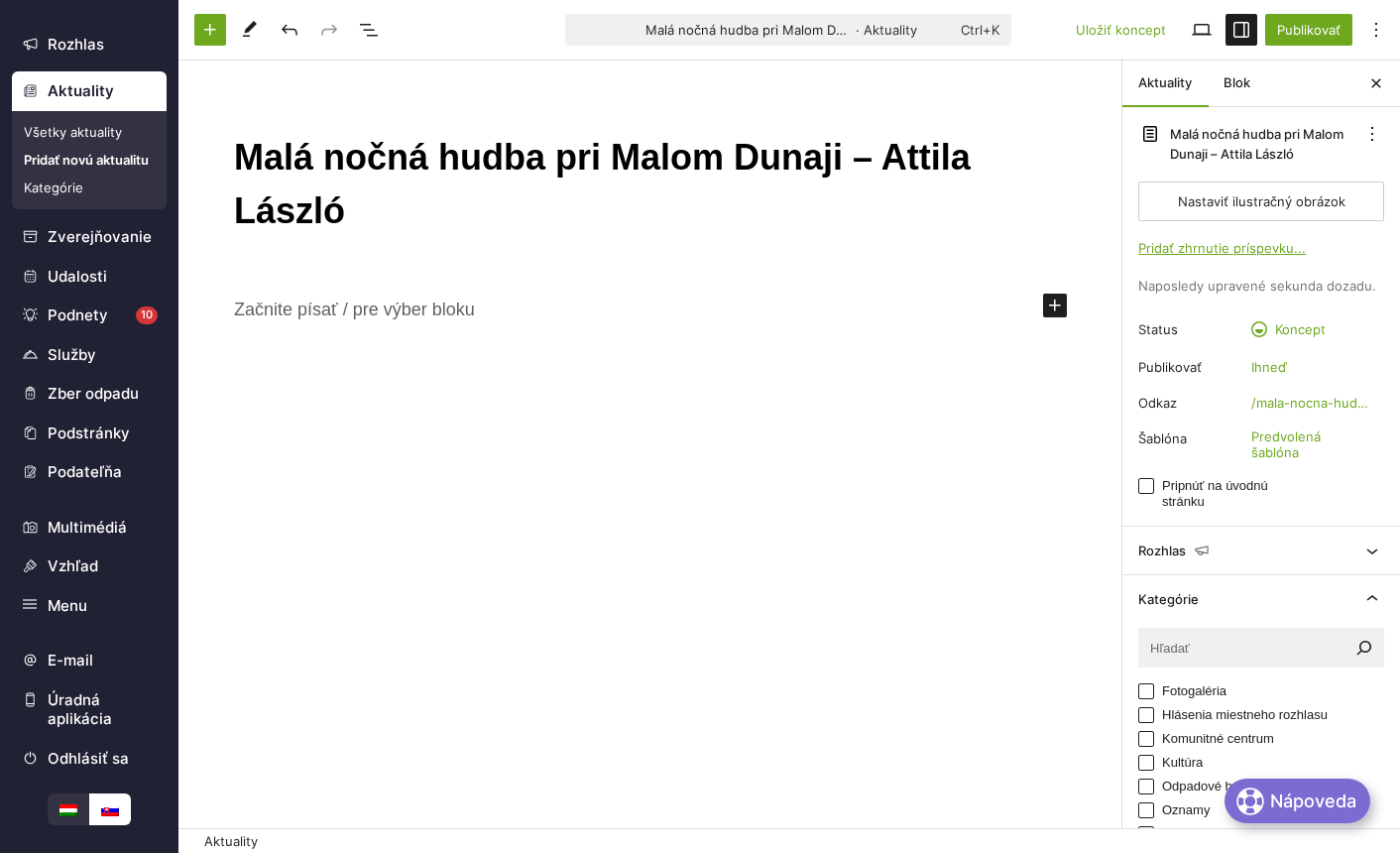 click on "Malá nočná hudba pri Malom Dunaji – [FIRST] [LAST] Začnite písať / pre výber bloku" at bounding box center [650, 451] 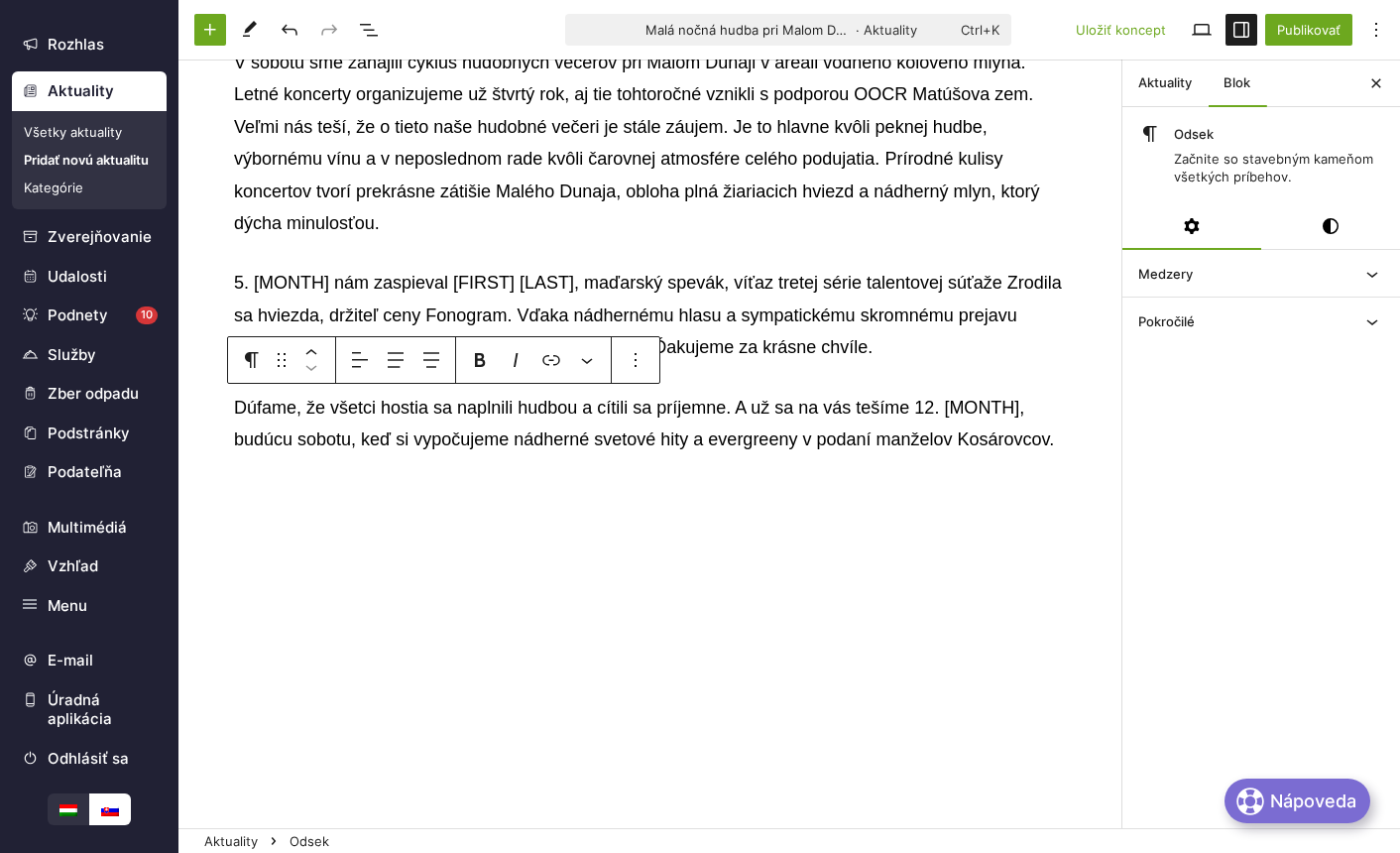 scroll, scrollTop: 267, scrollLeft: 0, axis: vertical 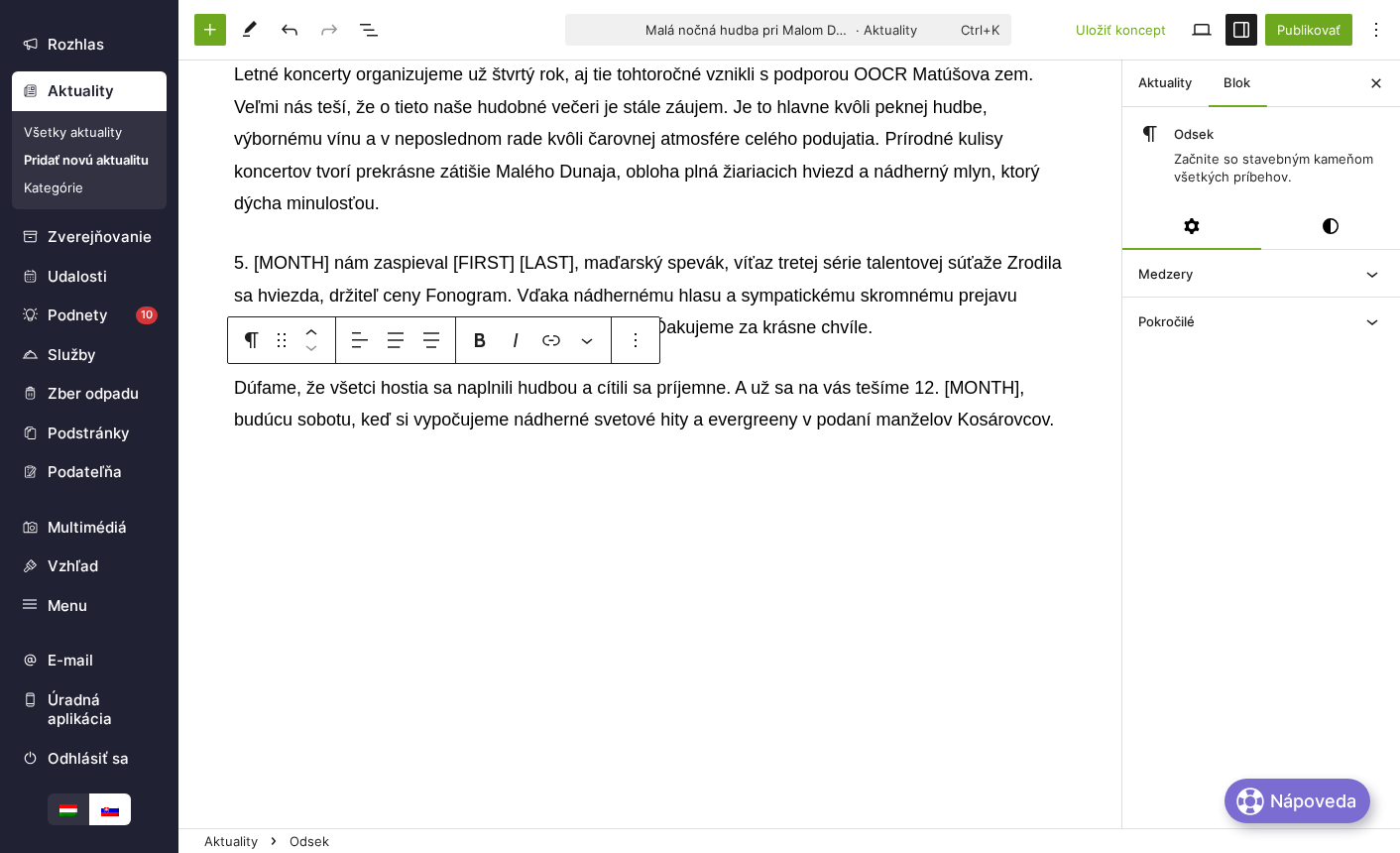 click on "Malá nočná hudba pri Malom Dunaji – [FIRST] [LAST] V sobotu sme zahájili cyklus hudobných večerov pri Malom Dunaji v areáli vodného kolového mlyna. Letné koncerty organizujeme už štvrtý rok, aj tie tohtoročné vznikli s podporou OOCR Matúšova zem. Veľmi nás teší, že o tieto naše hudobné večeri je stále záujem. Je to hlavne kvôli peknej hudbe, výbornému vínu a v neposlednom rade kvôli čarovnej atmosfére celého podujatia. Prírodné kulisy koncertov tvorí prekrásne zátišie Malého Dunaja, obloha plná žiariacich hviezd a nádherný mlyn, ktorý dýcha minulosťou. 5. [MONTH] nám zaspieval [FIRST] [LAST], maďarský spevák, víťaz tretej série talentovej súťaže Zrodila sa hviezda, držiteľ ceny Fonogram. Vďaka nádhernému hlasu a sympatickému skromnému prejavu interpreta sa piesne dotkli sŕdc všetkých prítomných. Ďakujeme za krásne chvíle." at bounding box center [650, 310] 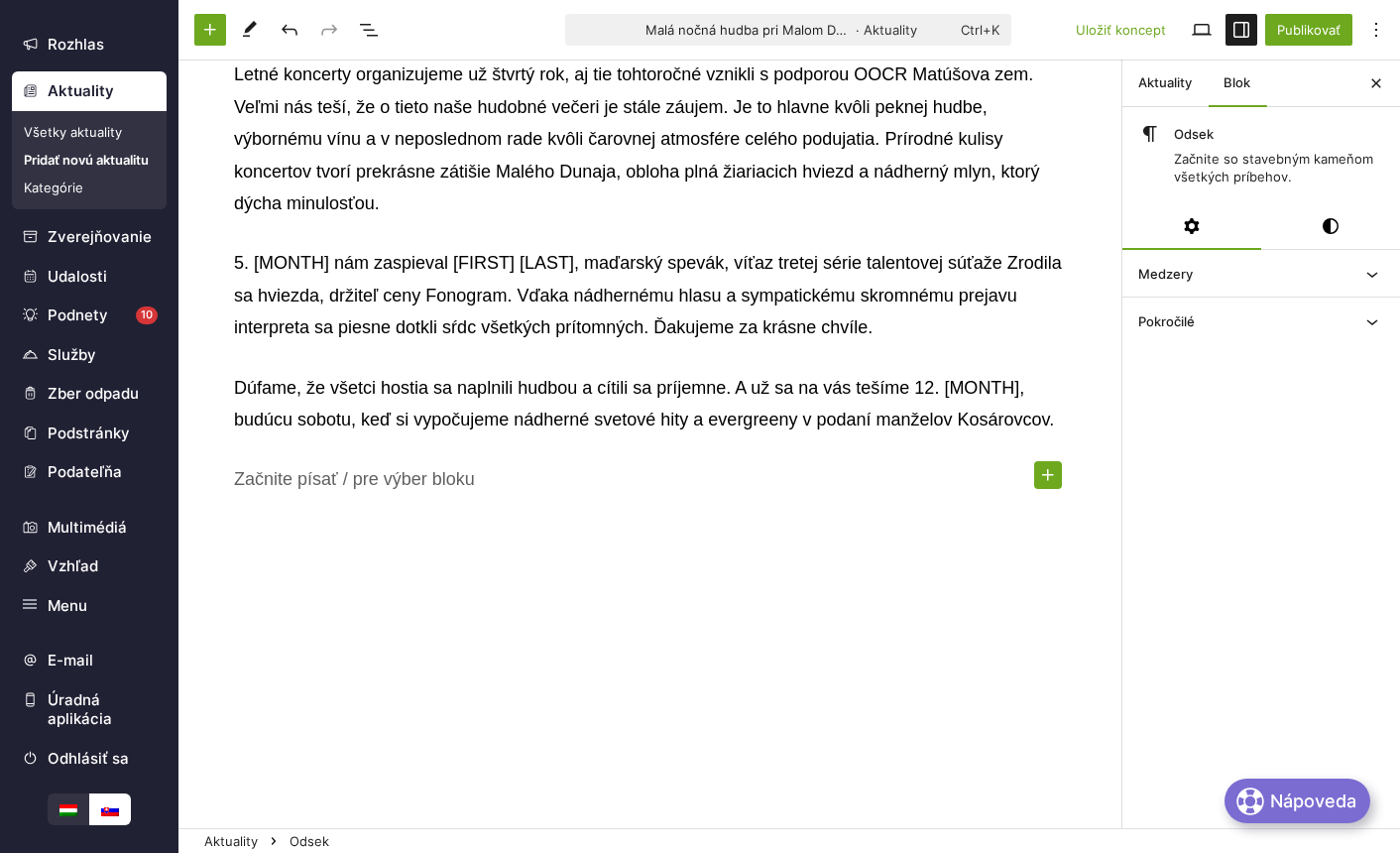 click at bounding box center (1048, 475) 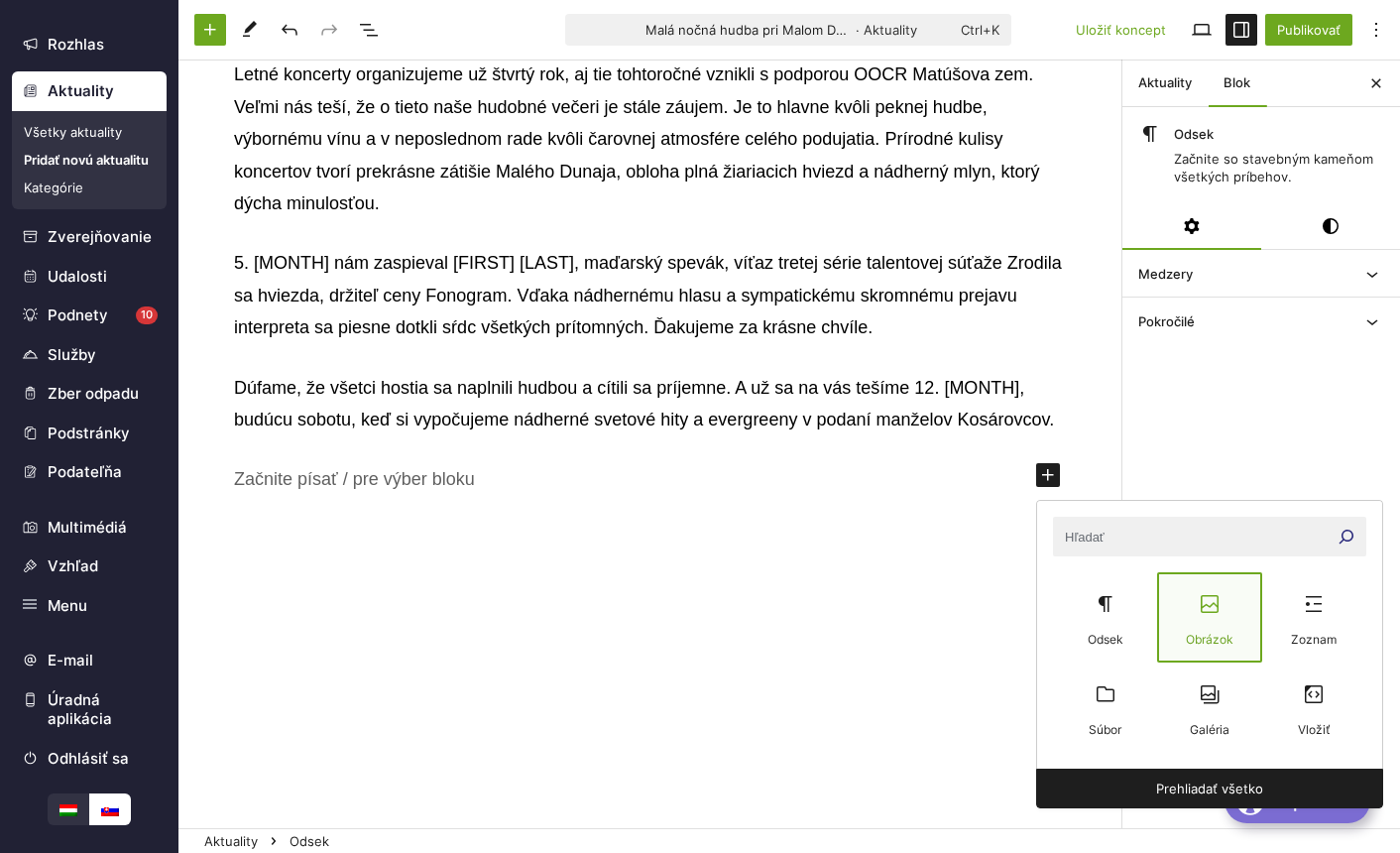click at bounding box center [1210, 604] 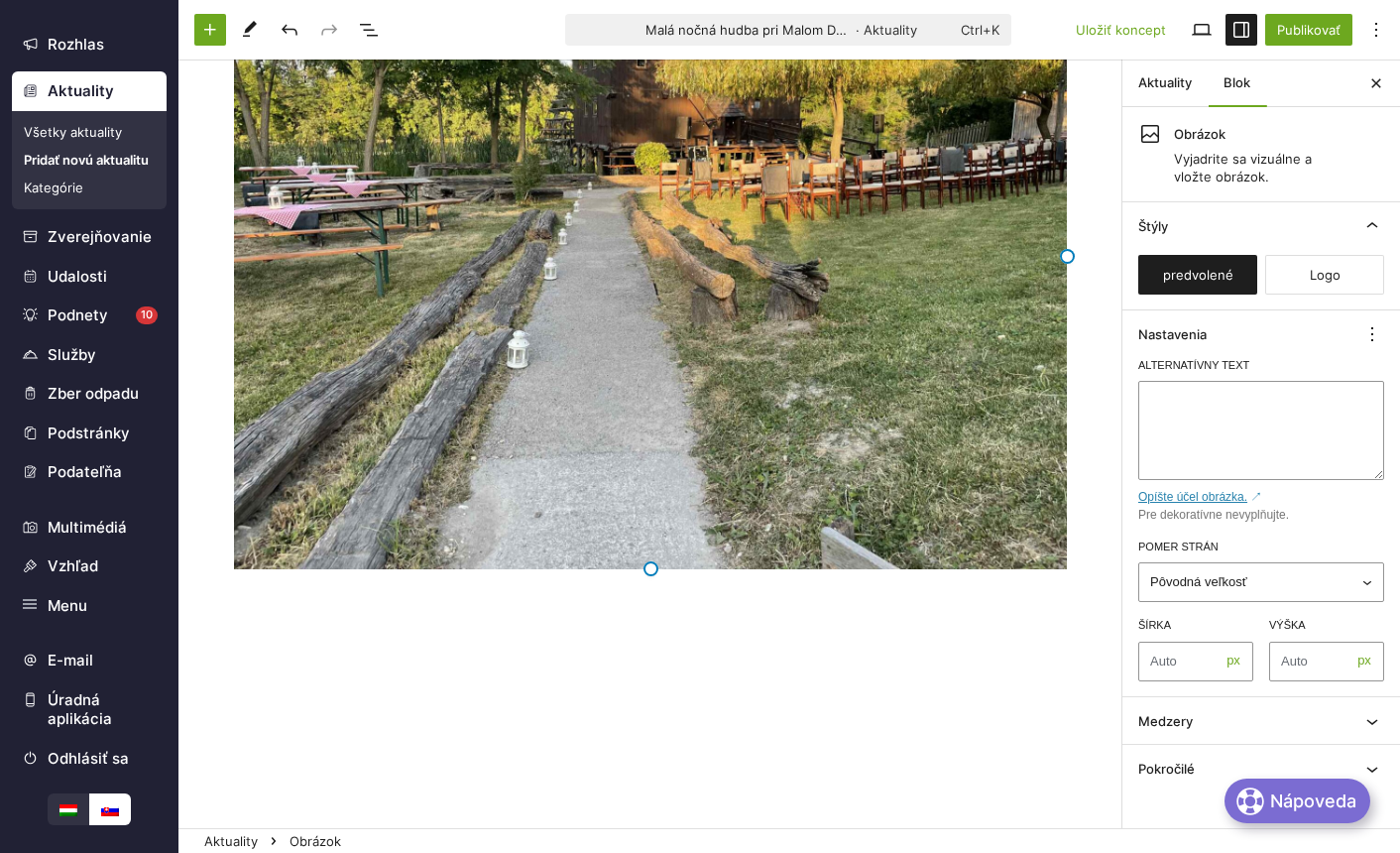 scroll, scrollTop: 482, scrollLeft: 0, axis: vertical 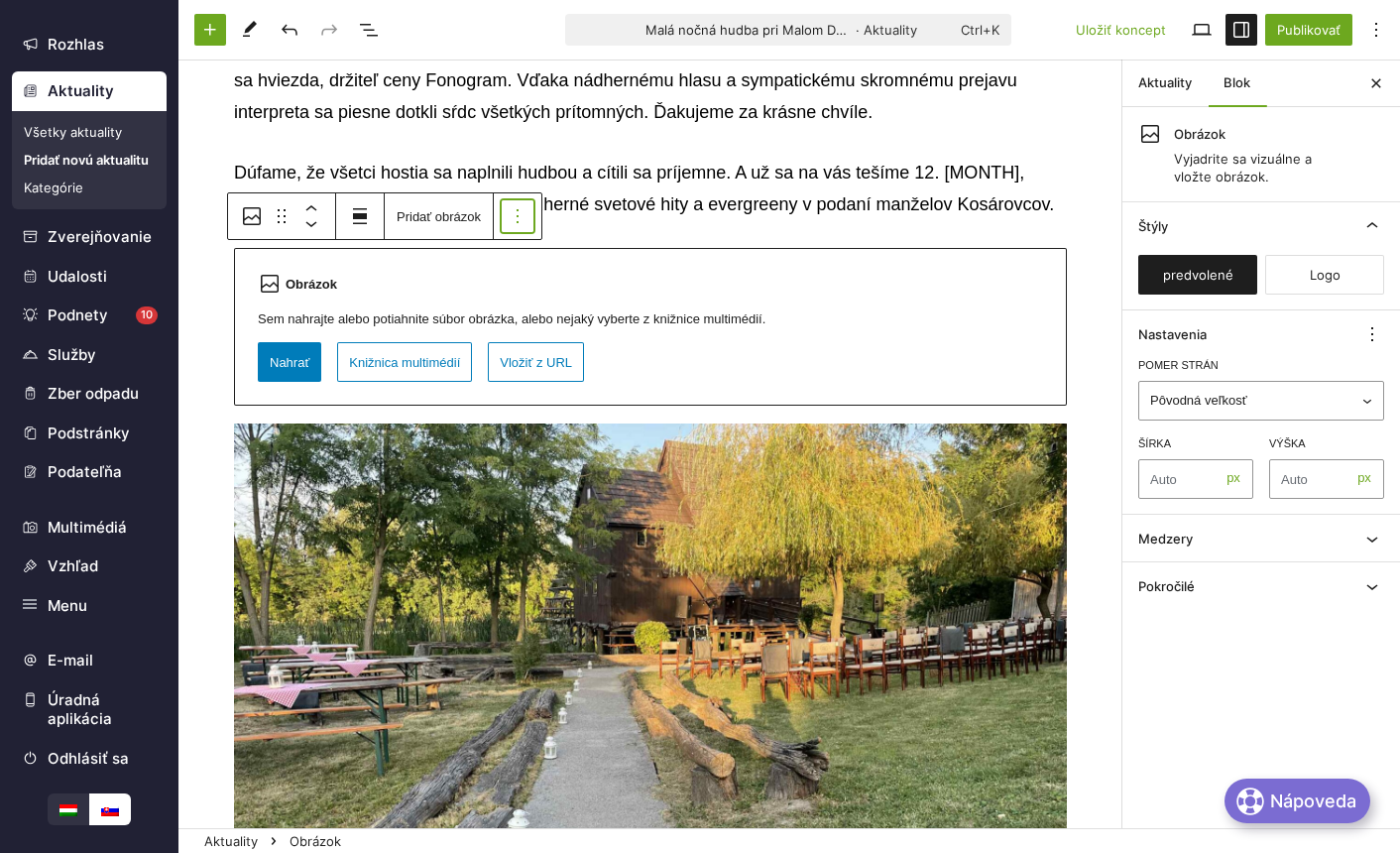 drag, startPoint x: 782, startPoint y: 331, endPoint x: 527, endPoint y: 222, distance: 277.31931 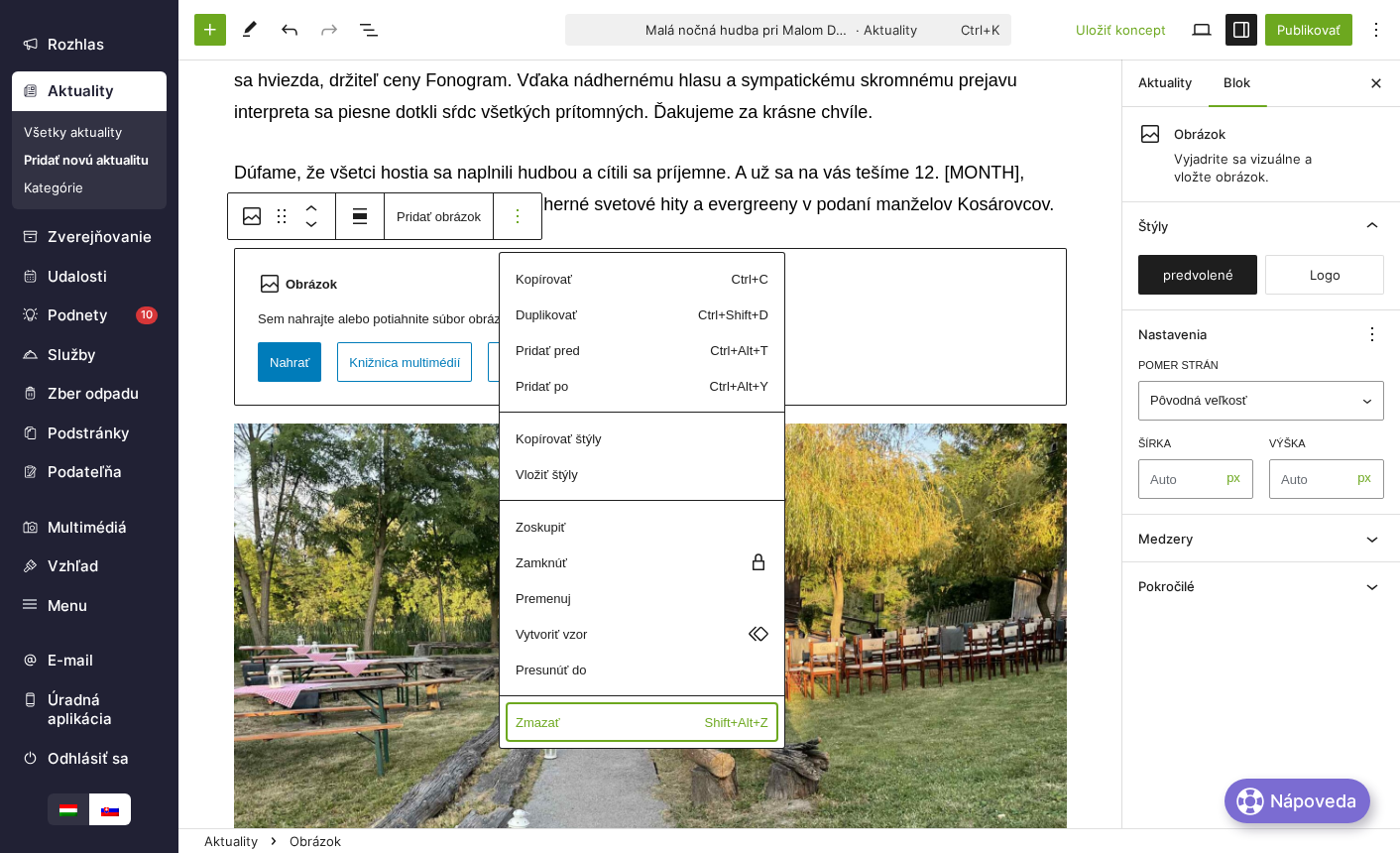 click on "Zmazať" at bounding box center [595, 279] 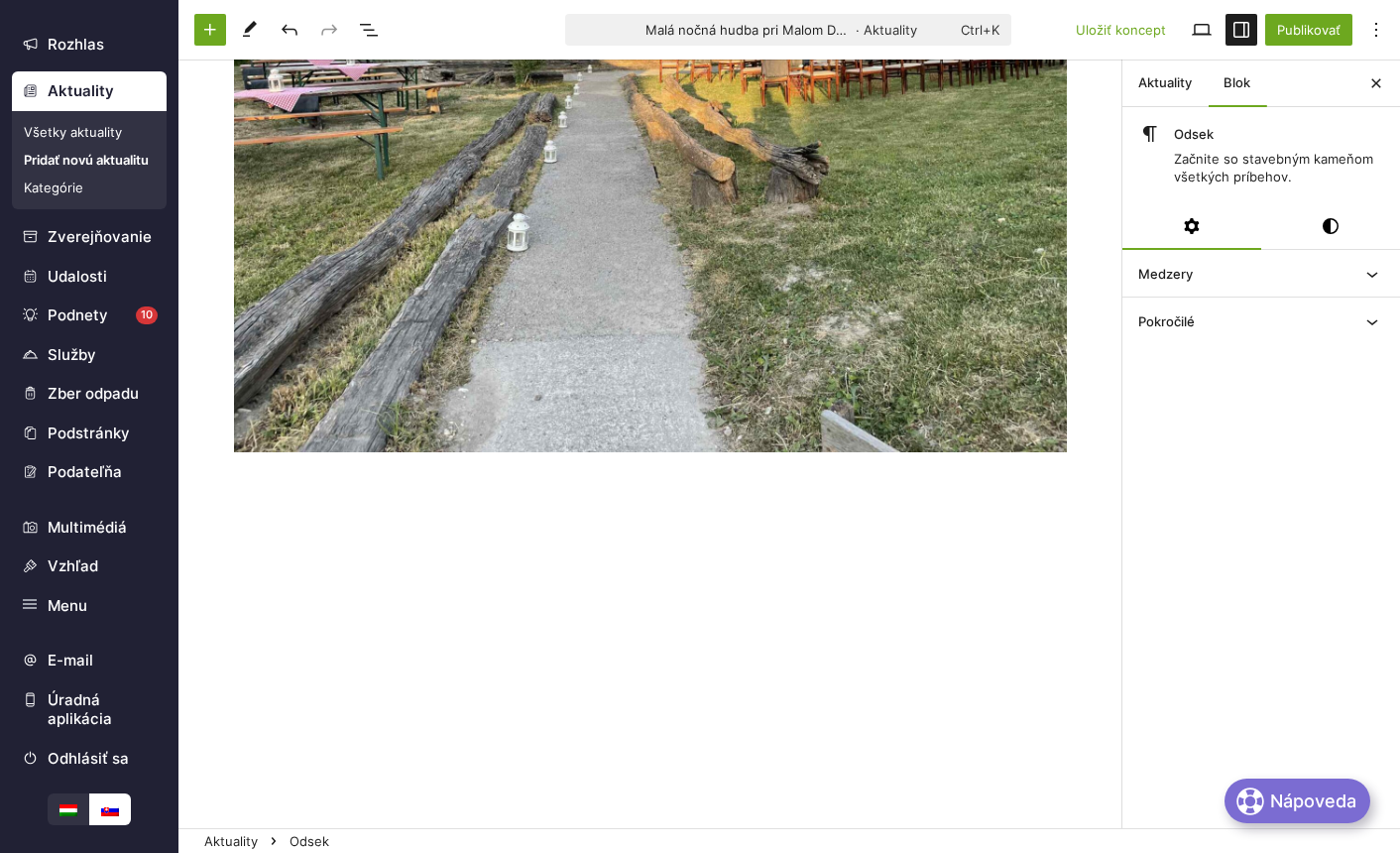 scroll, scrollTop: 910, scrollLeft: 0, axis: vertical 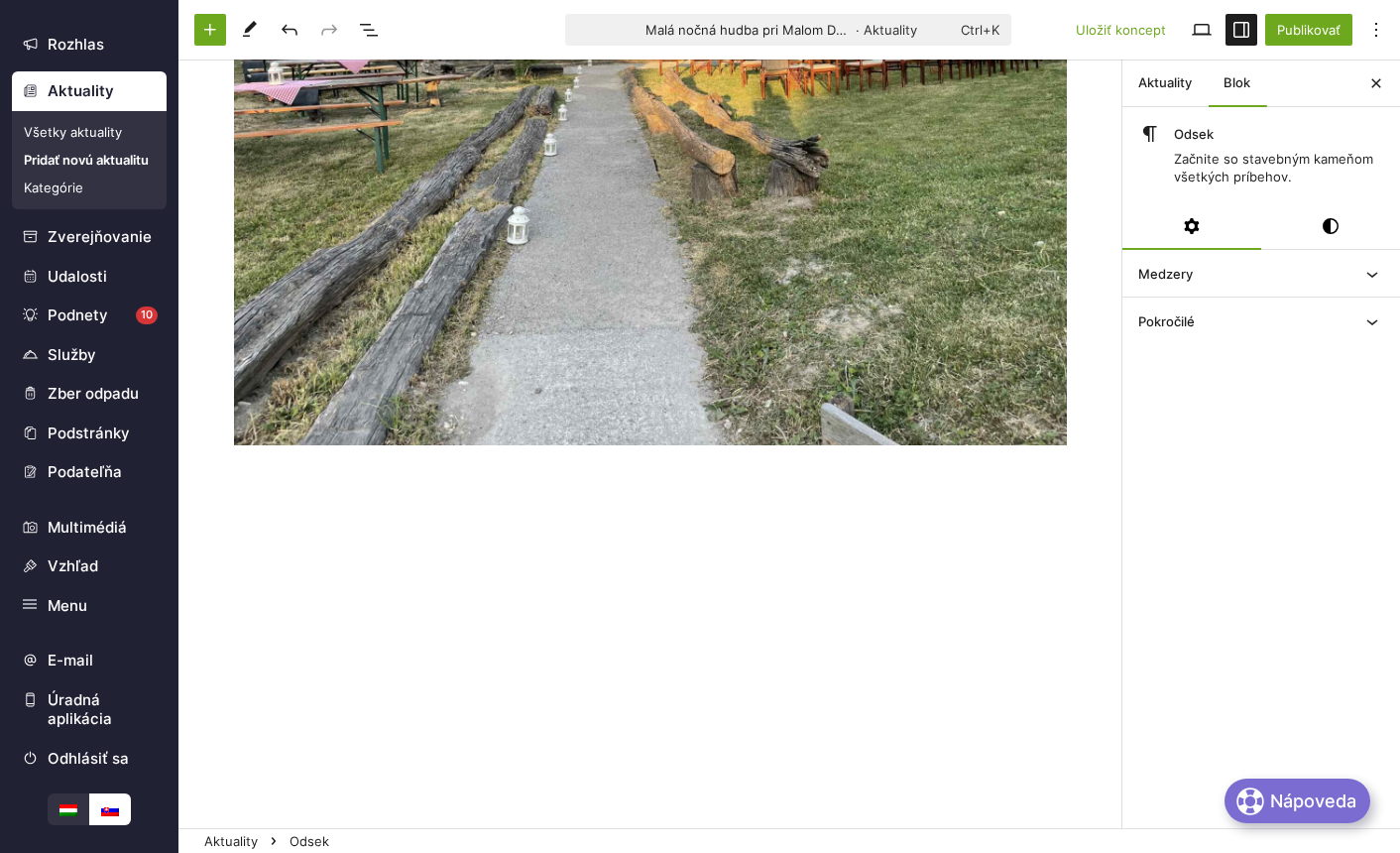 click on "Malá nočná hudba pri Malom Dunaji – [FIRST] [LAST] V sobotu sme zahájili cyklus hudobných večerov pri Malom Dunaji v areáli vodného kolového mlyna. Letné koncerty organizujeme už štvrtý rok, aj tie tohtoročné vznikli s podporou OOCR Matúšova zem. Veľmi nás teší, že o tieto naše hudobné večeri je stále záujem. Je to hlavne kvôli peknej hudbe, výbornému vínu a v neposlednom rade kvôli čarovnej atmosfére celého podujatia. Prírodné kulisy koncertov tvorí prekrásne zátišie Malého Dunaja, obloha plná žiariacich hviezd a nádherný mlyn, ktorý dýcha minulosťou. 5. [MONTH] nám zaspieval [FIRST] [LAST], maďarský spevák, víťaz tretej série talentovej súťaže Zrodila sa hviezda, držiteľ ceny Fonogram. Vďaka nádhernému hlasu a sympatickému skromnému prejavu interpreta sa piesne dotkli sŕdc všetkých prítomných. Ďakujeme za krásne chvíle. Presuňte sem súbory" at bounding box center (650, -11) 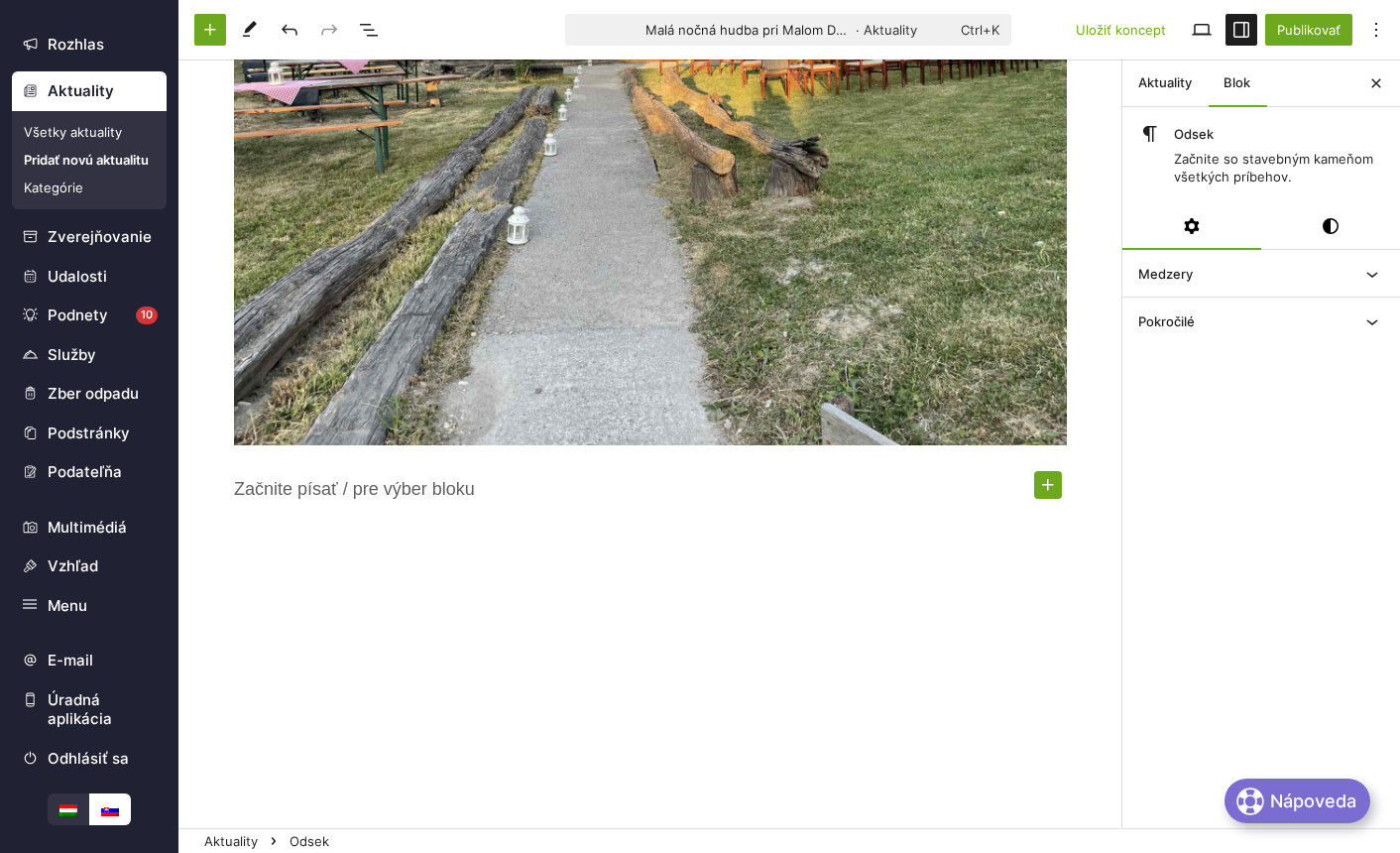 click at bounding box center [1048, 485] 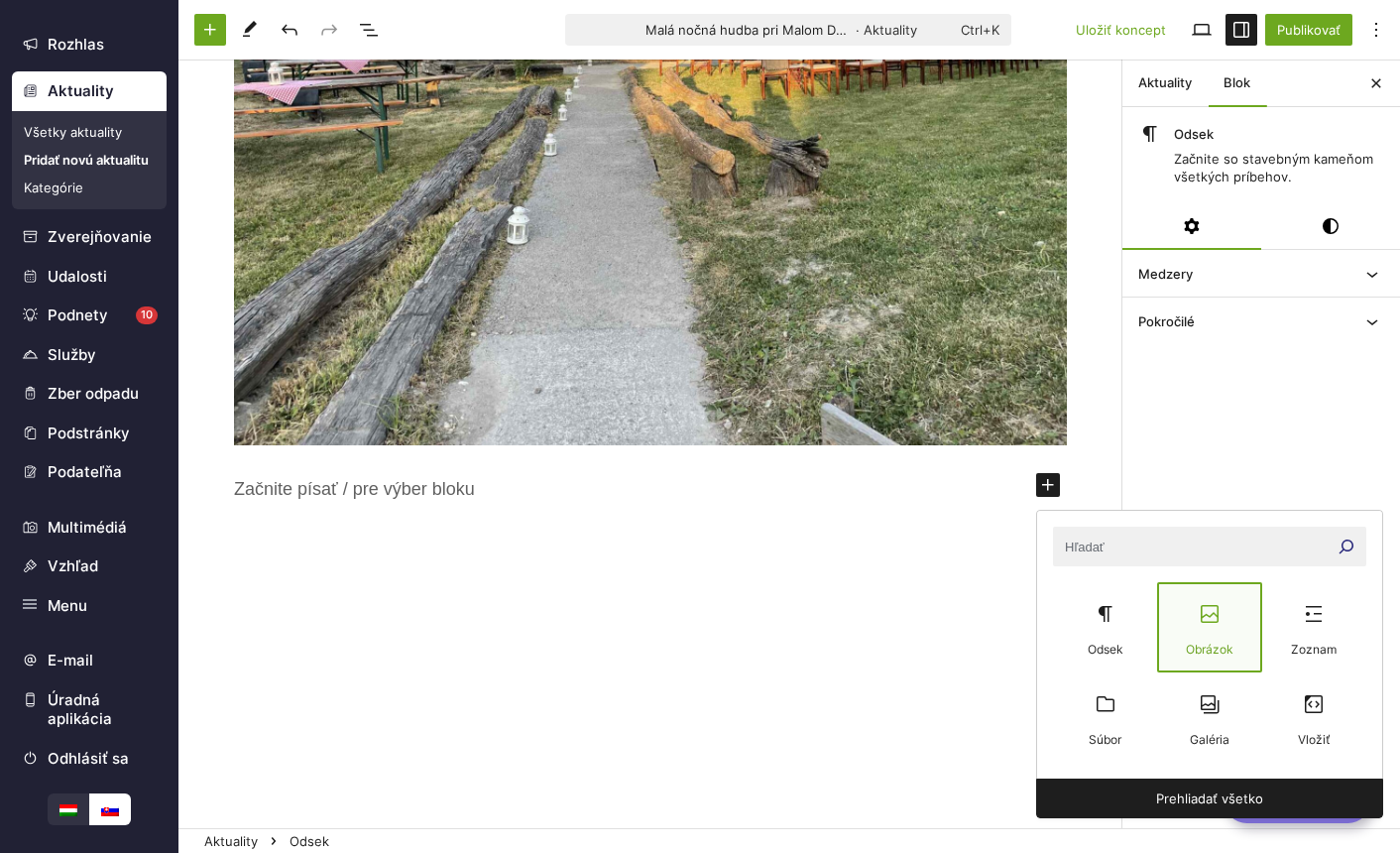 click at bounding box center (1209, 614) 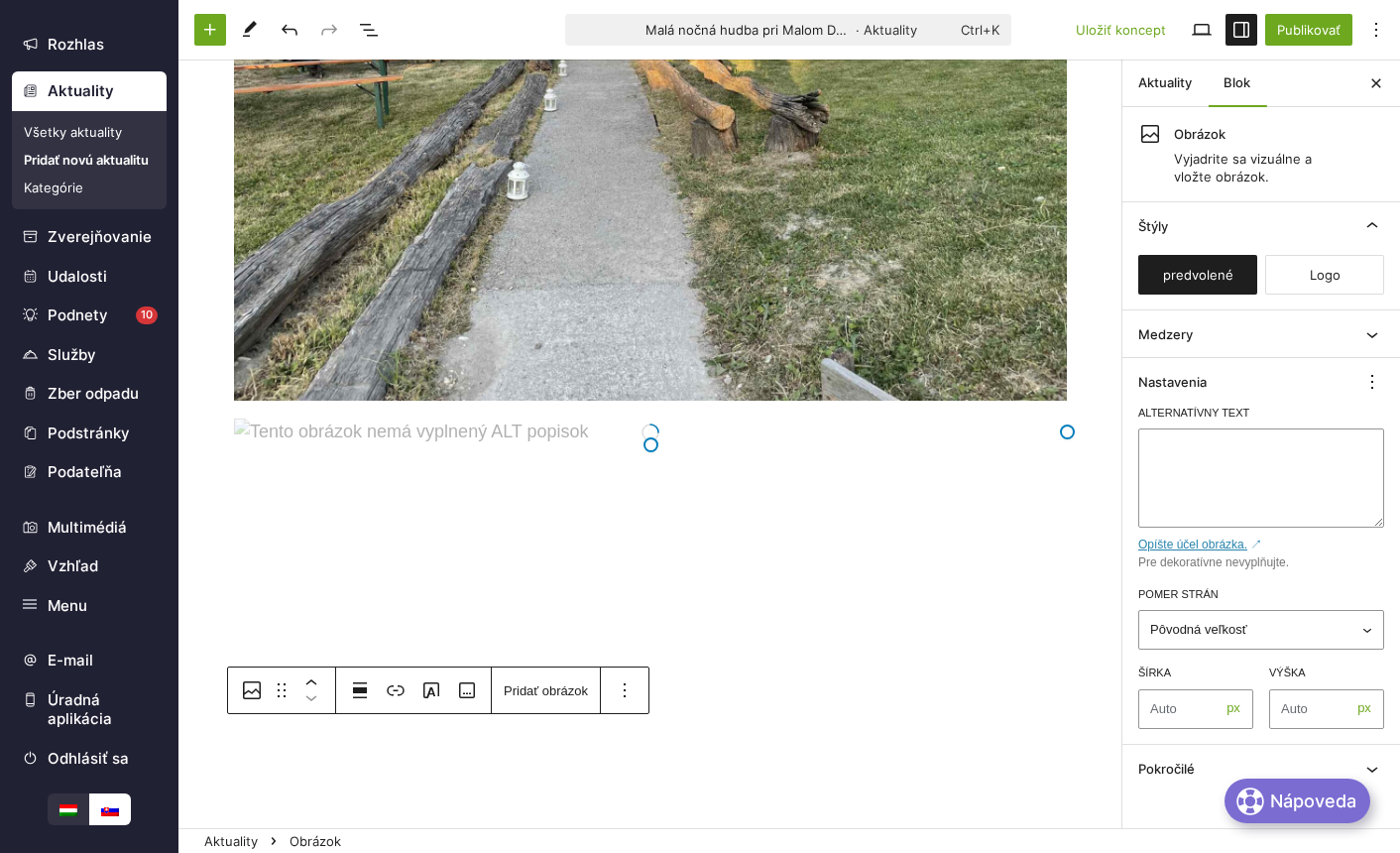 scroll, scrollTop: 947, scrollLeft: 0, axis: vertical 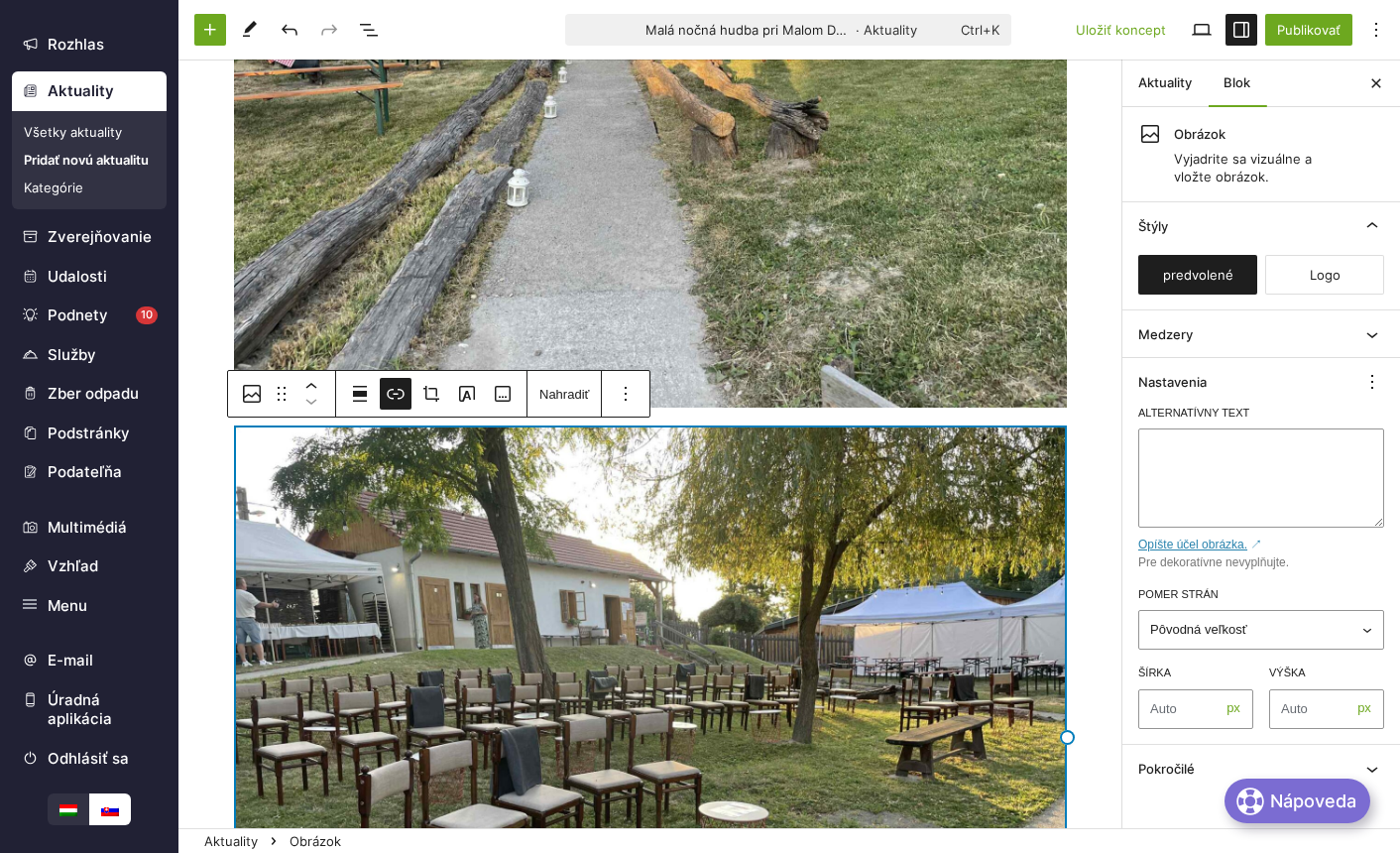 click at bounding box center (650, 738) 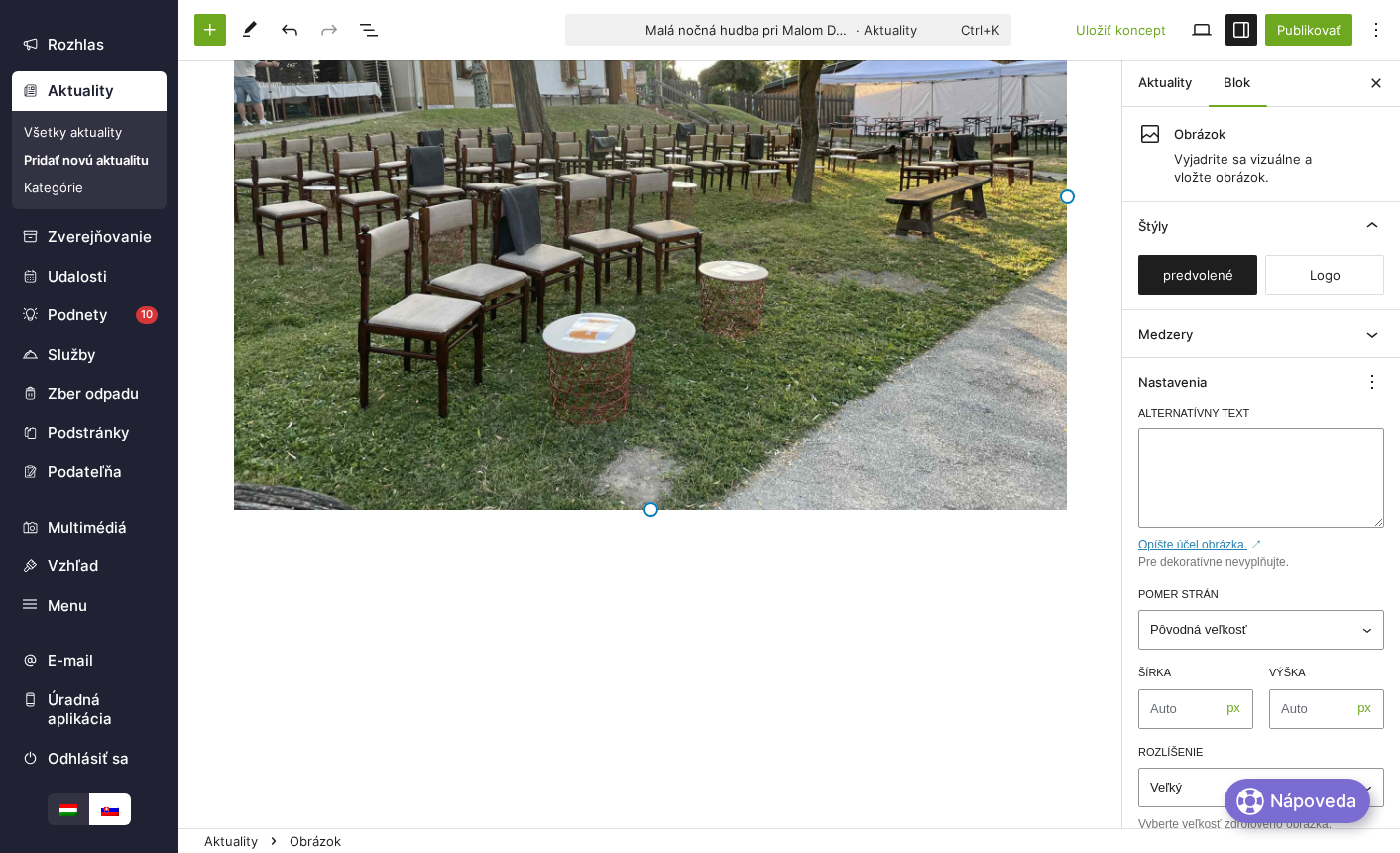 scroll, scrollTop: 1552, scrollLeft: 0, axis: vertical 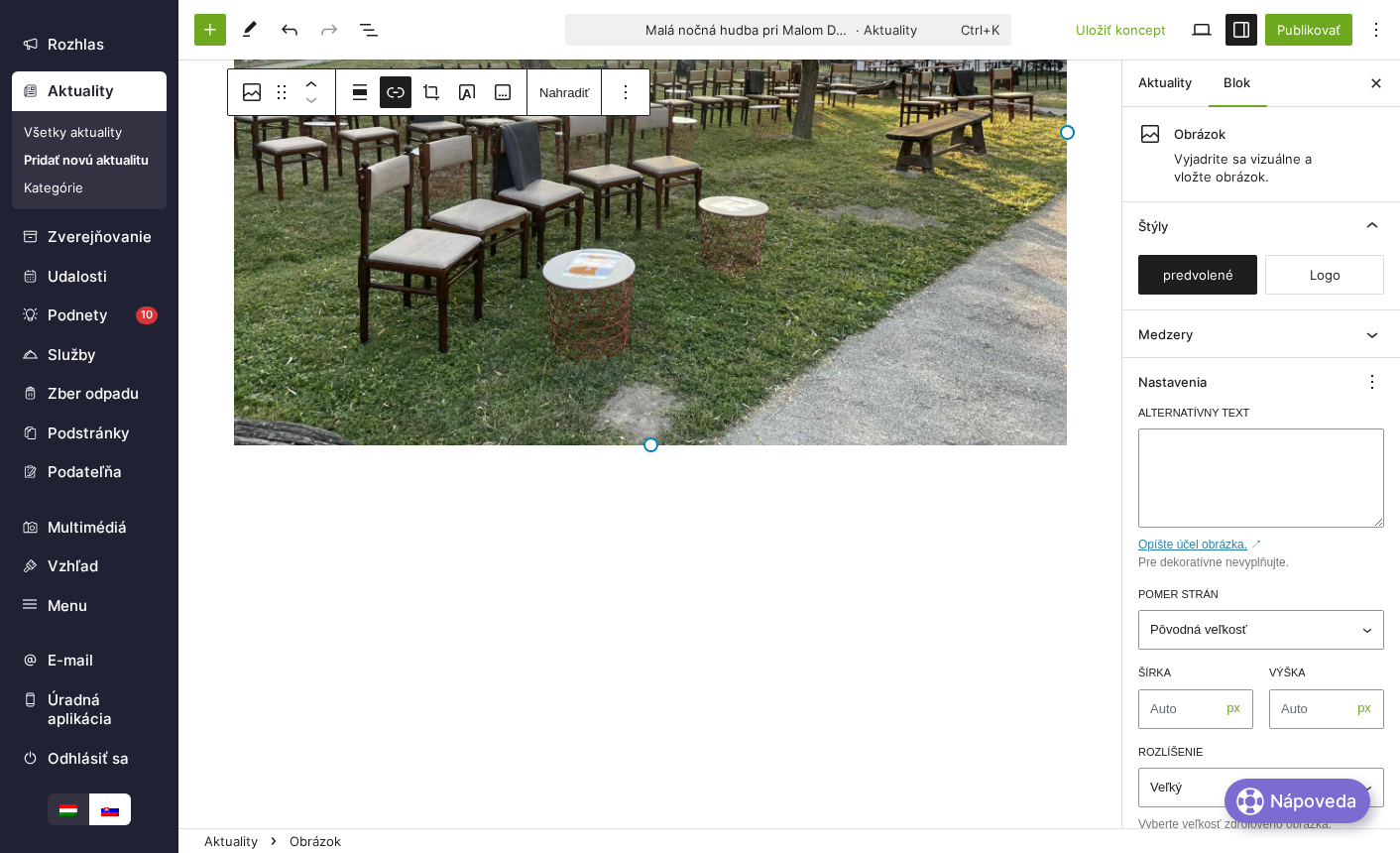 click on "Malá nočná hudba pri Malom Dunaji – [FIRST] [LAST] V sobotu sme zahájili cyklus hudobných večerov pri Malom Dunaji v areáli vodného kolového mlyna. Letné koncerty organizujeme už štvrtý rok, aj tie tohtoročné vznikli s podporou OOCR Matúšova zem. Veľmi nás teší, že o tieto naše hudobné večeri je stále záujem. Je to hlavne kvôli peknej hudbe, výbornému vínu a v neposlednom rade kvôli čarovnej atmosfére celého podujatia. Prírodné kulisy koncertov tvorí prekrásne zátišie Malého Dunaja, obloha plná žiariacich hviezd a nádherný mlyn, ktorý dýcha minulosťou. 5. [MONTH] nám zaspieval [FIRST] [LAST], maďarský spevák, víťaz tretej série talentovej súťaže Zrodila sa hviezda, držiteľ ceny Fonogram. Vďaka nádhernému hlasu a sympatickému skromnému prejavu interpreta sa piesne dotkli sŕdc všetkých prítomných. Ďakujeme za krásne chvíle. Presuňte sem súbory Presuňte sem súbory" at bounding box center [650, -332] 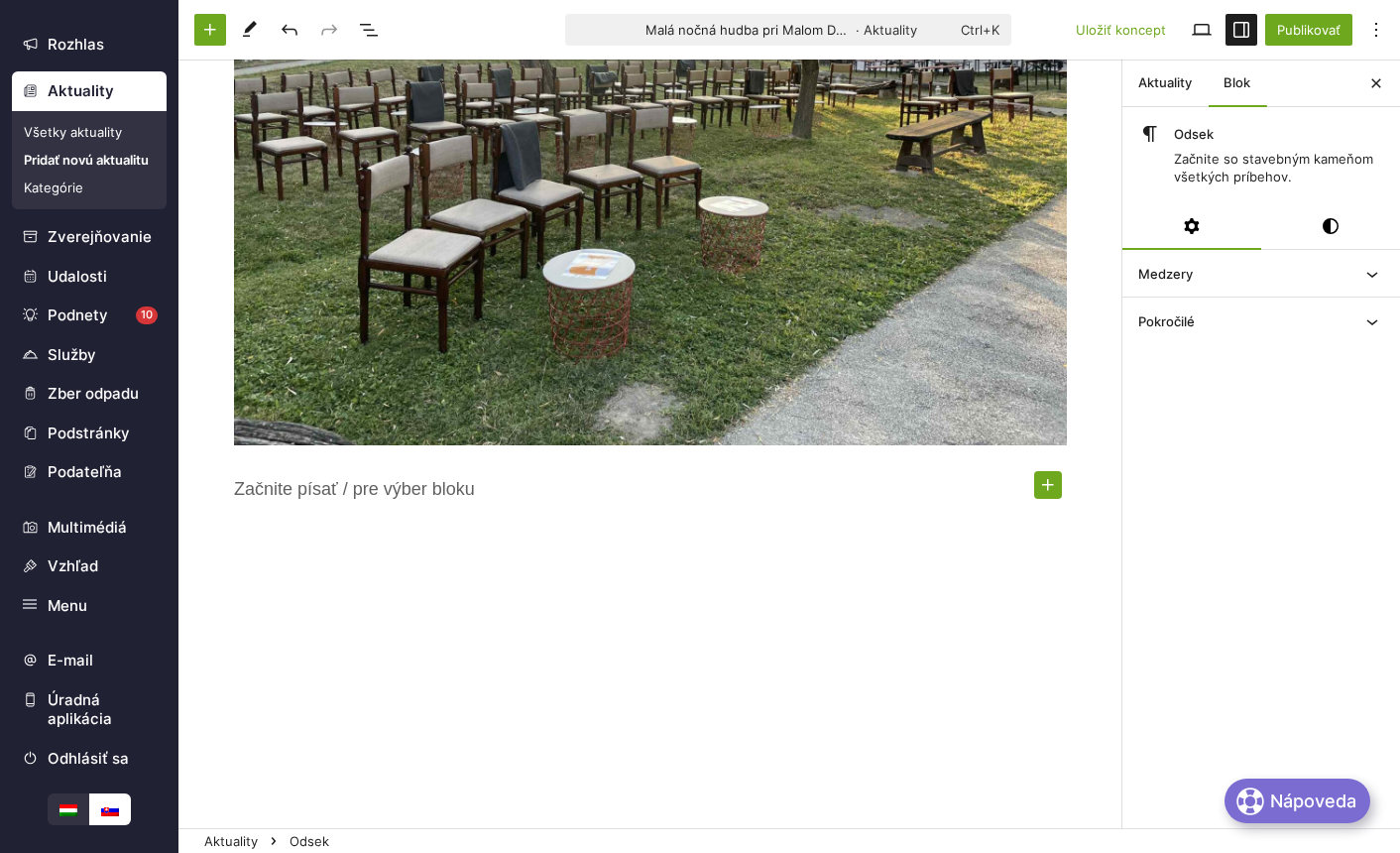 click at bounding box center (1048, 485) 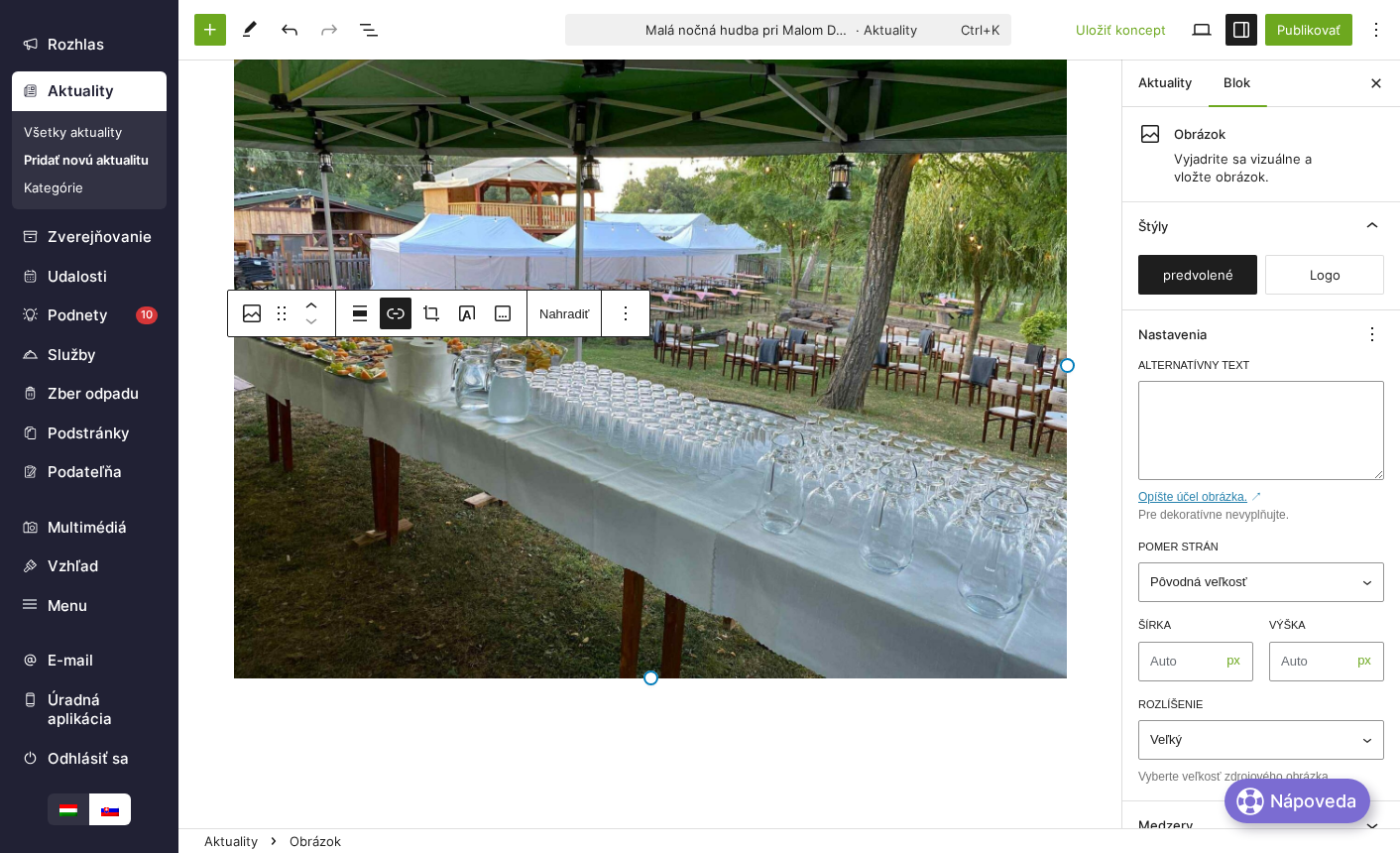 scroll, scrollTop: 2185, scrollLeft: 0, axis: vertical 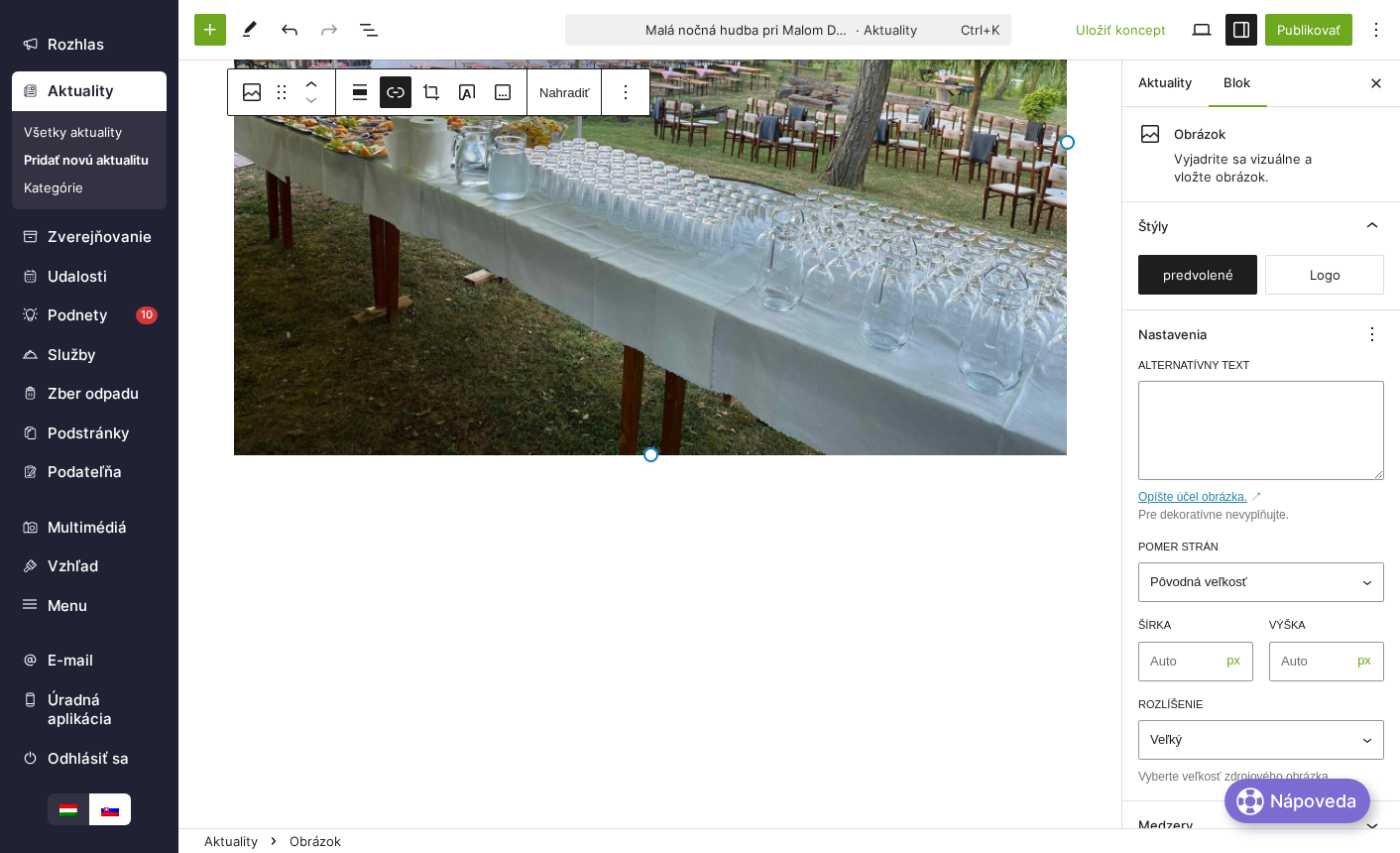 click on "Malá nočná hudba pri Malom Dunaji – [FIRST] [LAST] V sobotu sme zahájili cyklus hudobných večerov pri Malom Dunaji v areáli vodného kolového mlyna. Letné koncerty organizujeme už štvrtý rok, aj tie tohtoročné vznikli s podporou OOCR Matúšova zem. Veľmi nás teší, že o tieto naše hudobné večeri je stále záujem. Je to hlavne kvôli peknej hudbe, výbornému vínu a v neposlednom rade kvôli čarovnej atmosfére celého podujatia. Prírodné kulisy koncertov tvorí prekrásne zátišie Malého Dunaja, obloha plná žiariacich hviezd a nádherný mlyn, ktorý dýcha minulosťou. 5. [MONTH] nám zaspieval [FIRST] [LAST], maďarský spevák, víťaz tretej série talentovej súťaže Zrodila sa hviezda, držiteľ ceny Fonogram. Vďaka nádhernému hlasu a sympatickému skromnému prejavu interpreta sa piesne dotkli sŕdc všetkých prítomných. Ďakujeme za krásne chvíle. Presuňte sem súbory Presuňte sem súbory Presuňte sem súbory" at bounding box center [650, -644] 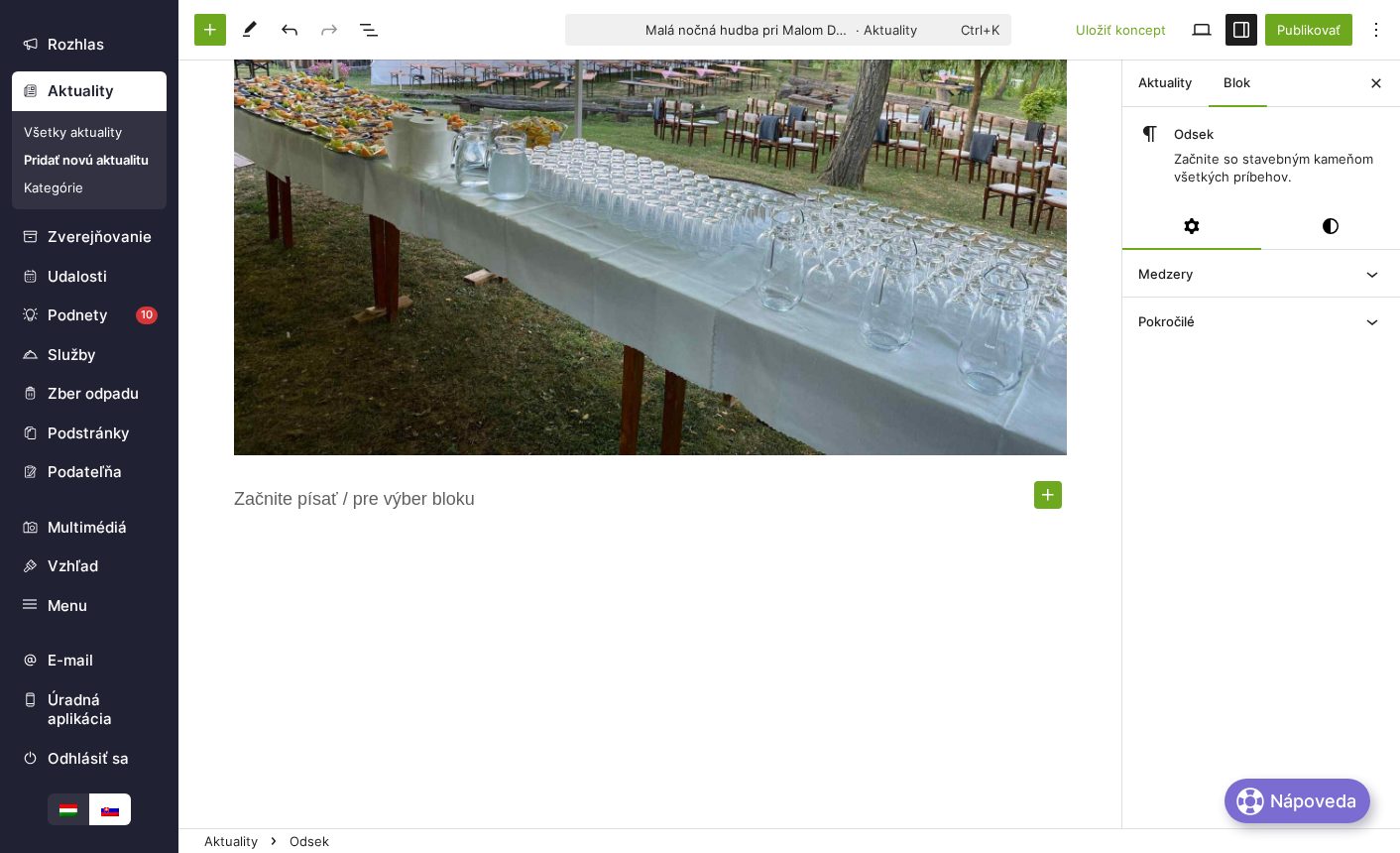 click at bounding box center (1048, 495) 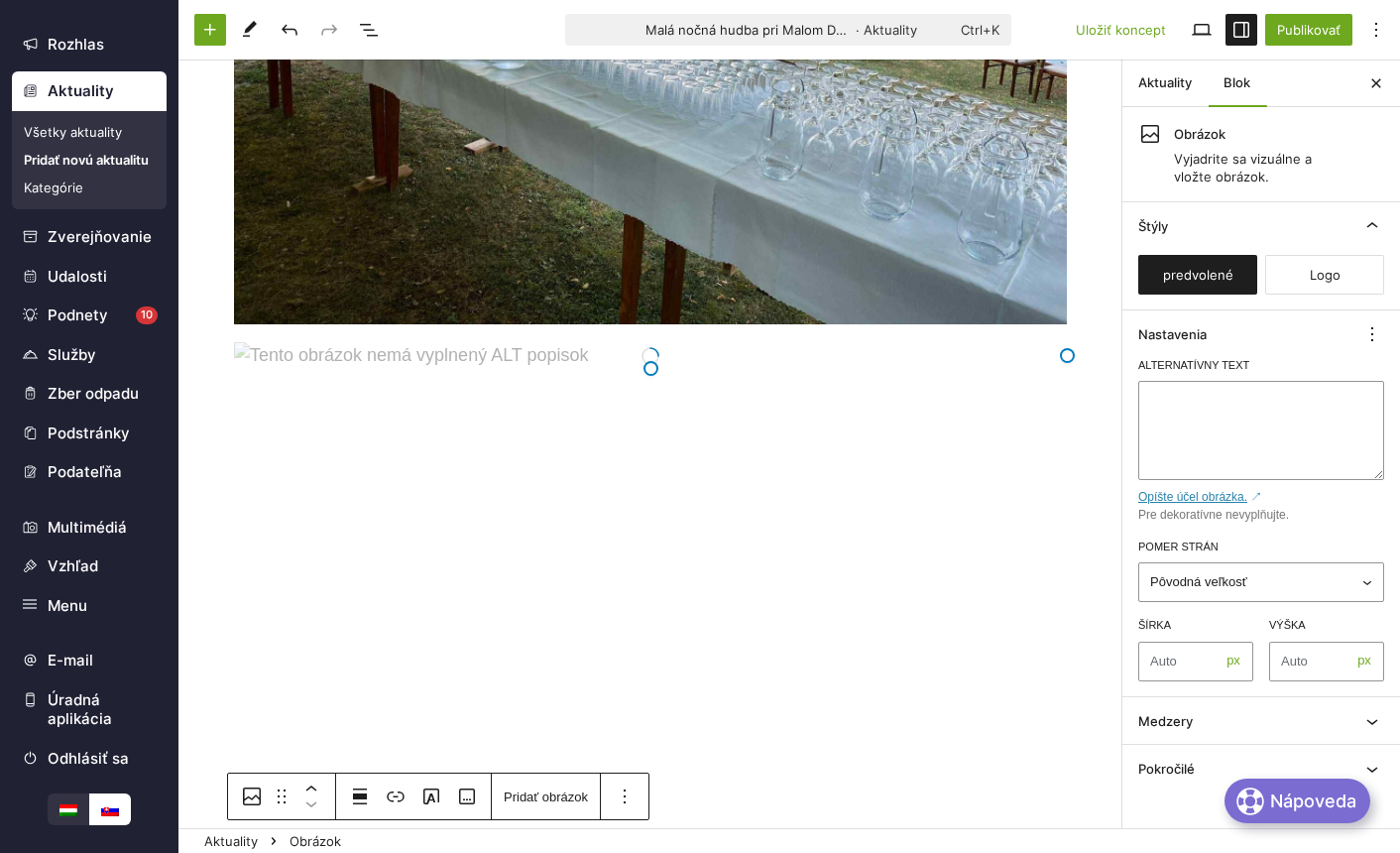 scroll, scrollTop: 3276, scrollLeft: 0, axis: vertical 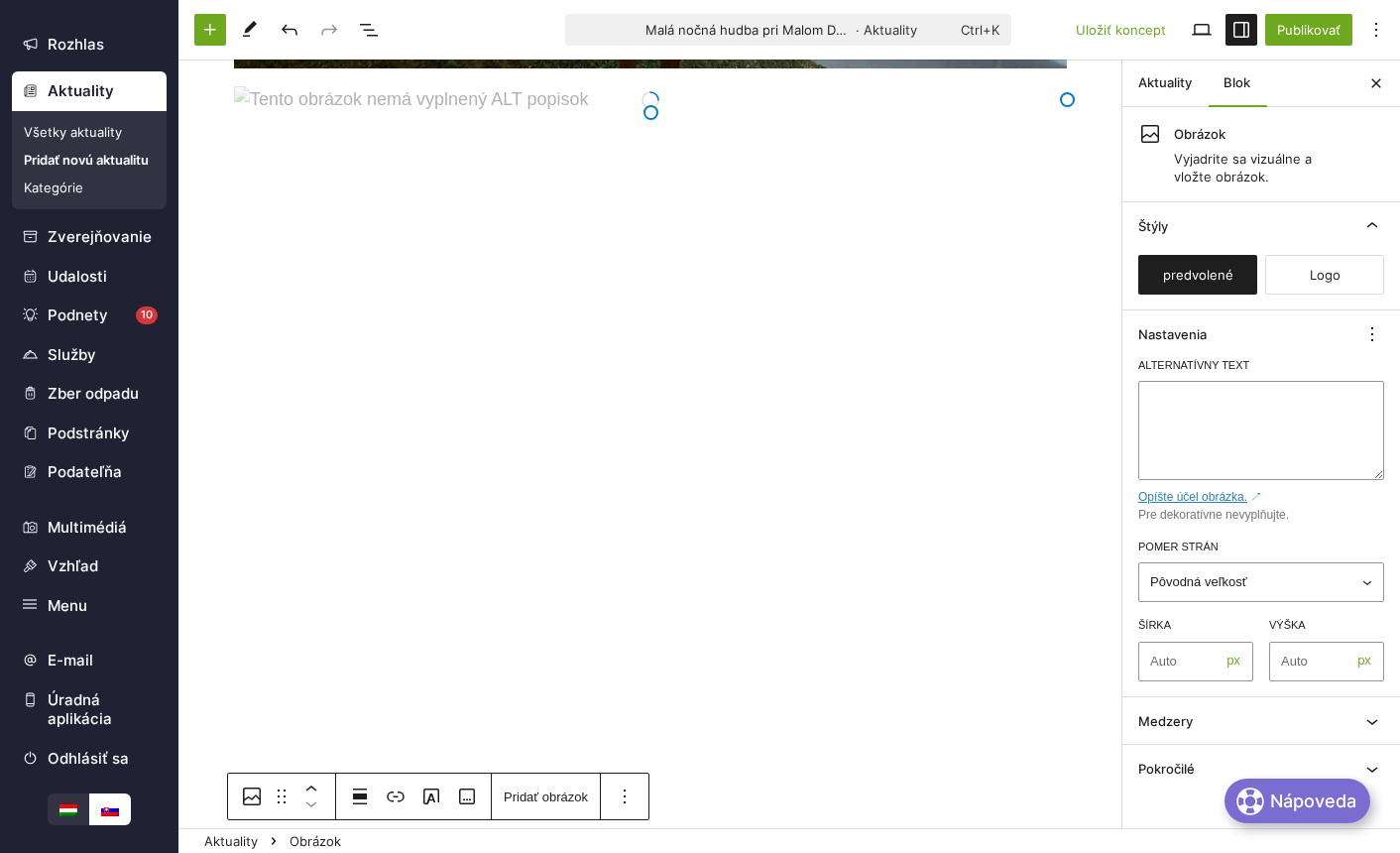 click on "Malá nočná hudba pri Malom Dunaji – [FIRST] [LAST] V sobotu sme zahájili cyklus hudobných večerov pri Malom Dunaji v areáli vodného kolového mlyna. Letné koncerty organizujeme už štvrtý rok, aj tie tohtoročné vznikli s podporou OOCR Matúšova zem. Veľmi nás teší, že o tieto naše hudobné večeri je stále záujem. Je to hlavne kvôli peknej hudbe, výbornému vínu a v neposlednom rade kvôli čarovnej atmosfére celého podujatia. Prírodné kulisy koncertov tvorí prekrásne zátišie Malého Dunaja, obloha plná žiariacich hviezd a nádherný mlyn, ktorý dýcha minulosťou. 5. [MONTH] nám zaspieval [FIRST] [LAST], maďarský spevák, víťaz tretej série talentovej súťaže Zrodila sa hviezda, držiteľ ceny Fonogram. Vďaka nádhernému hlasu a sympatickému skromnému prejavu interpreta sa piesne dotkli sŕdc všetkých prítomných. Ďakujeme za krásne chvíle. Presuňte sem súbory Presuňte sem súbory Presuňte sem súbory Presuňte sem súbory" at bounding box center [650, -1009] 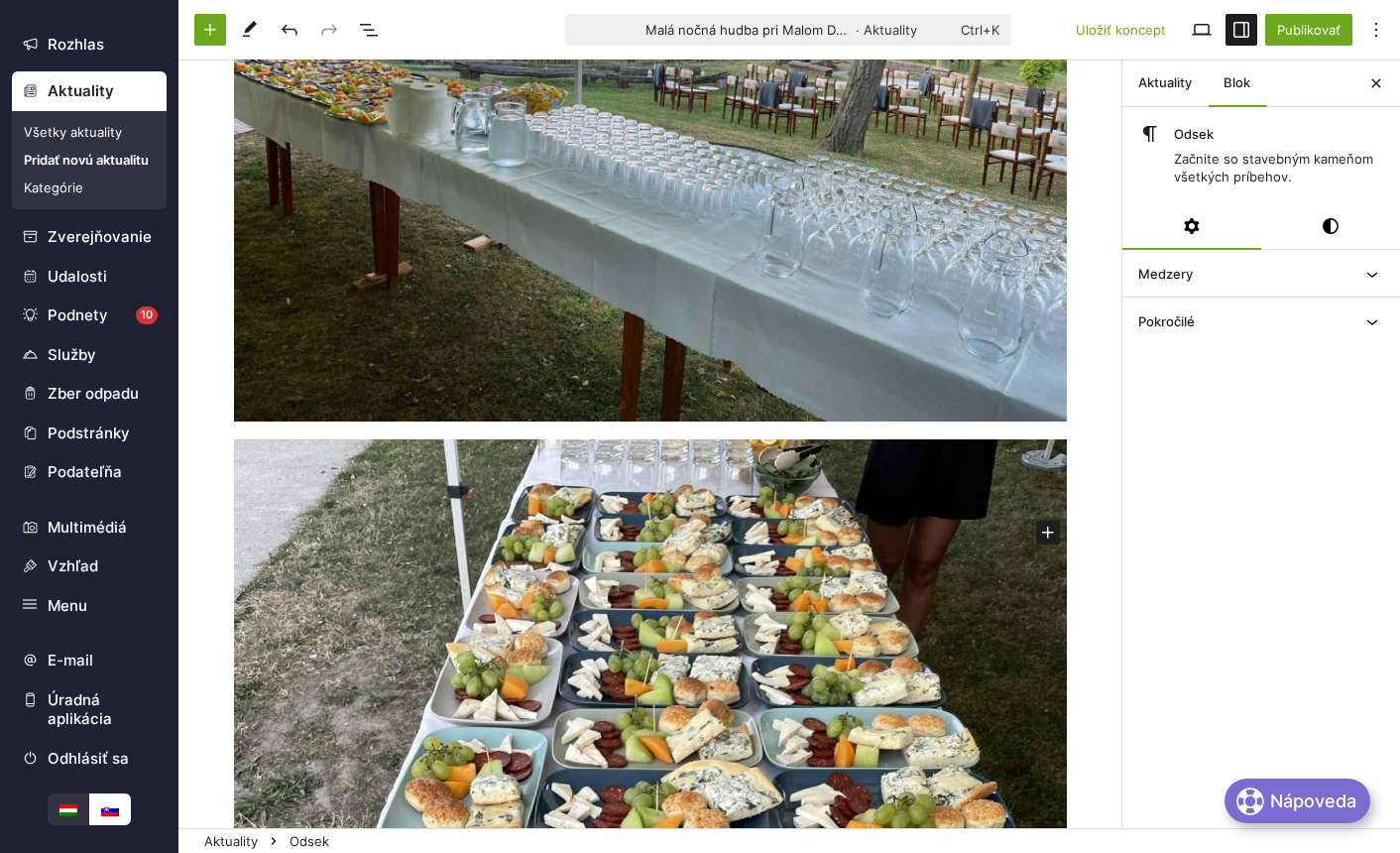 scroll, scrollTop: 3276, scrollLeft: 0, axis: vertical 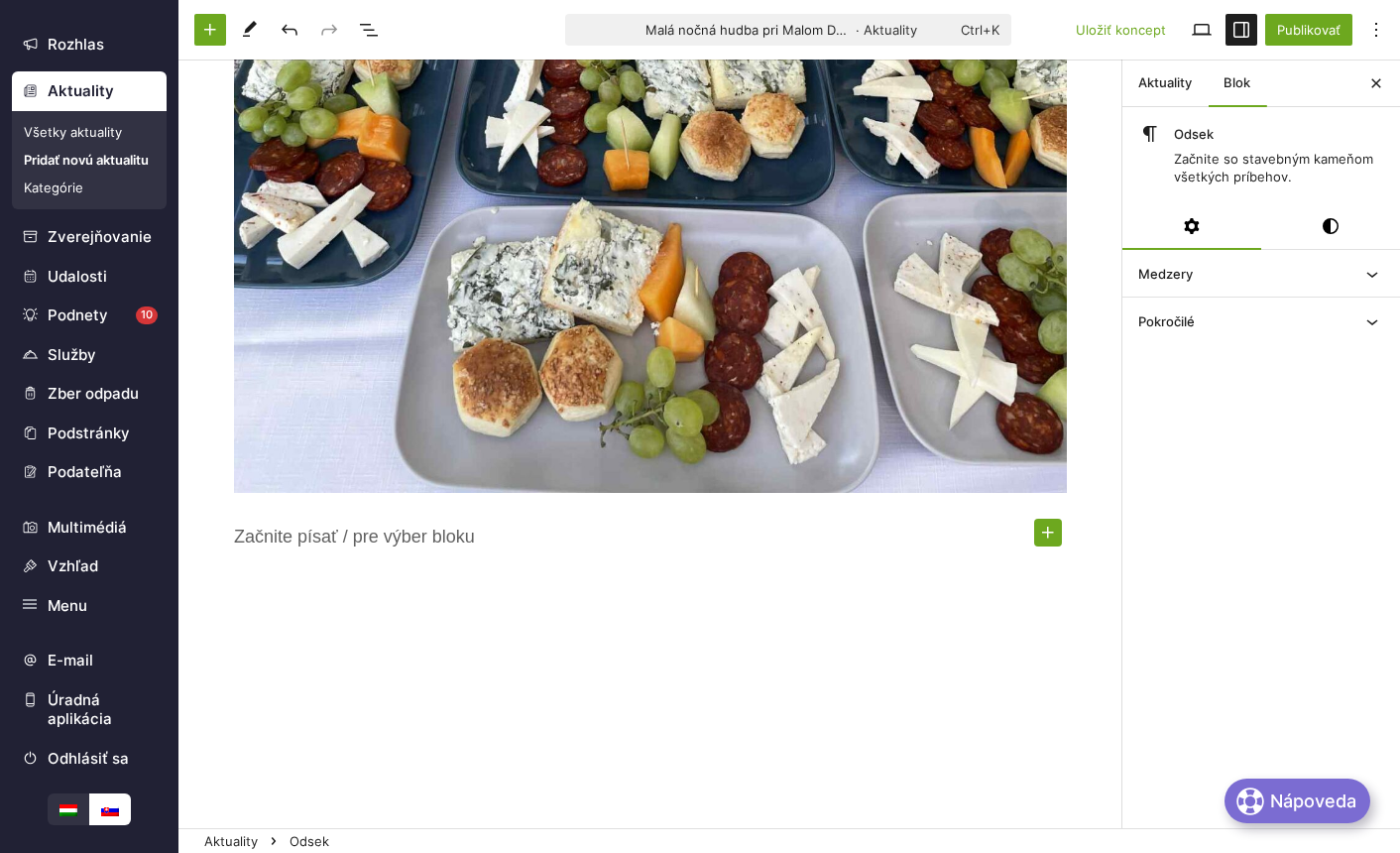 click at bounding box center (1048, 533) 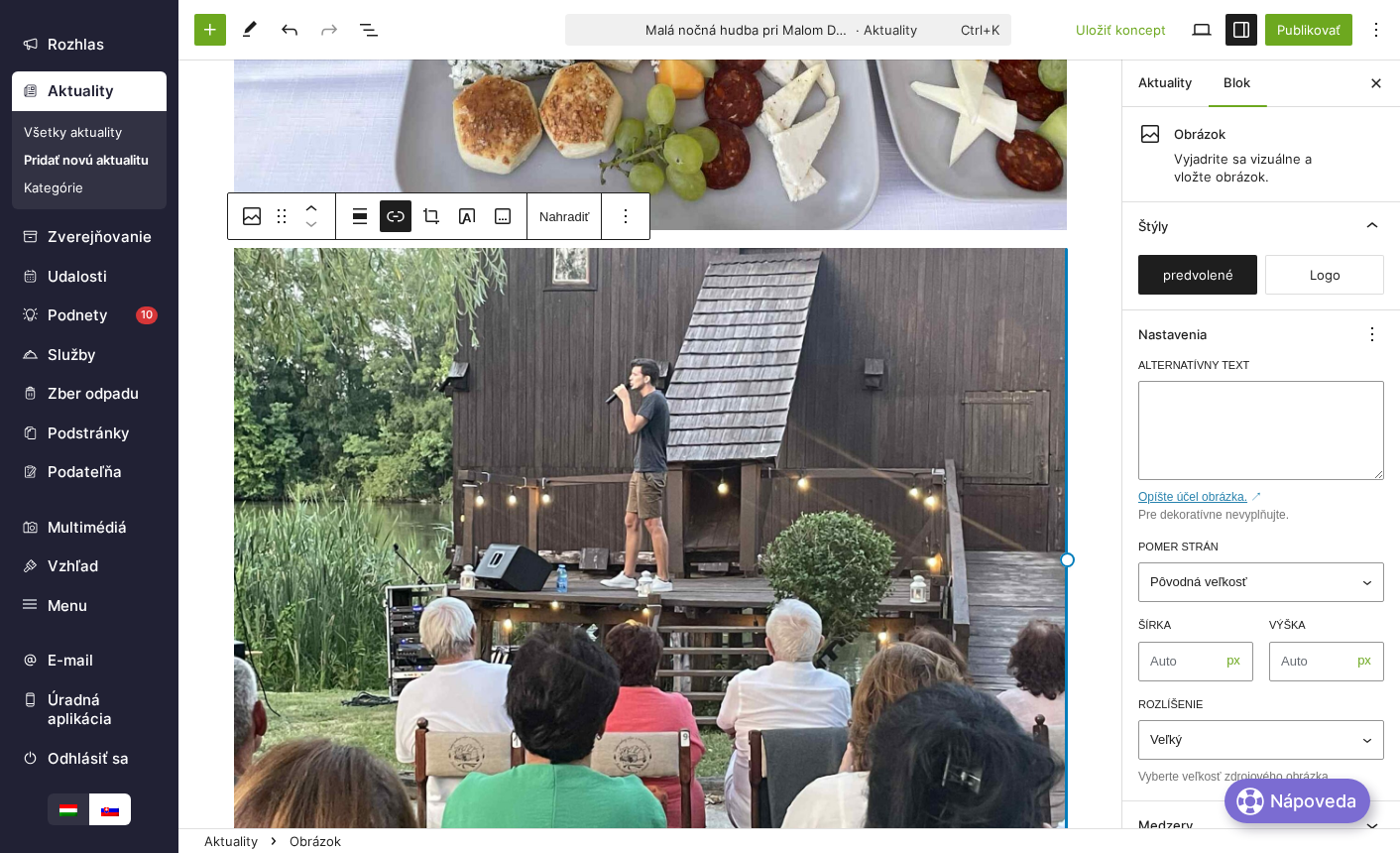 scroll, scrollTop: 3966, scrollLeft: 0, axis: vertical 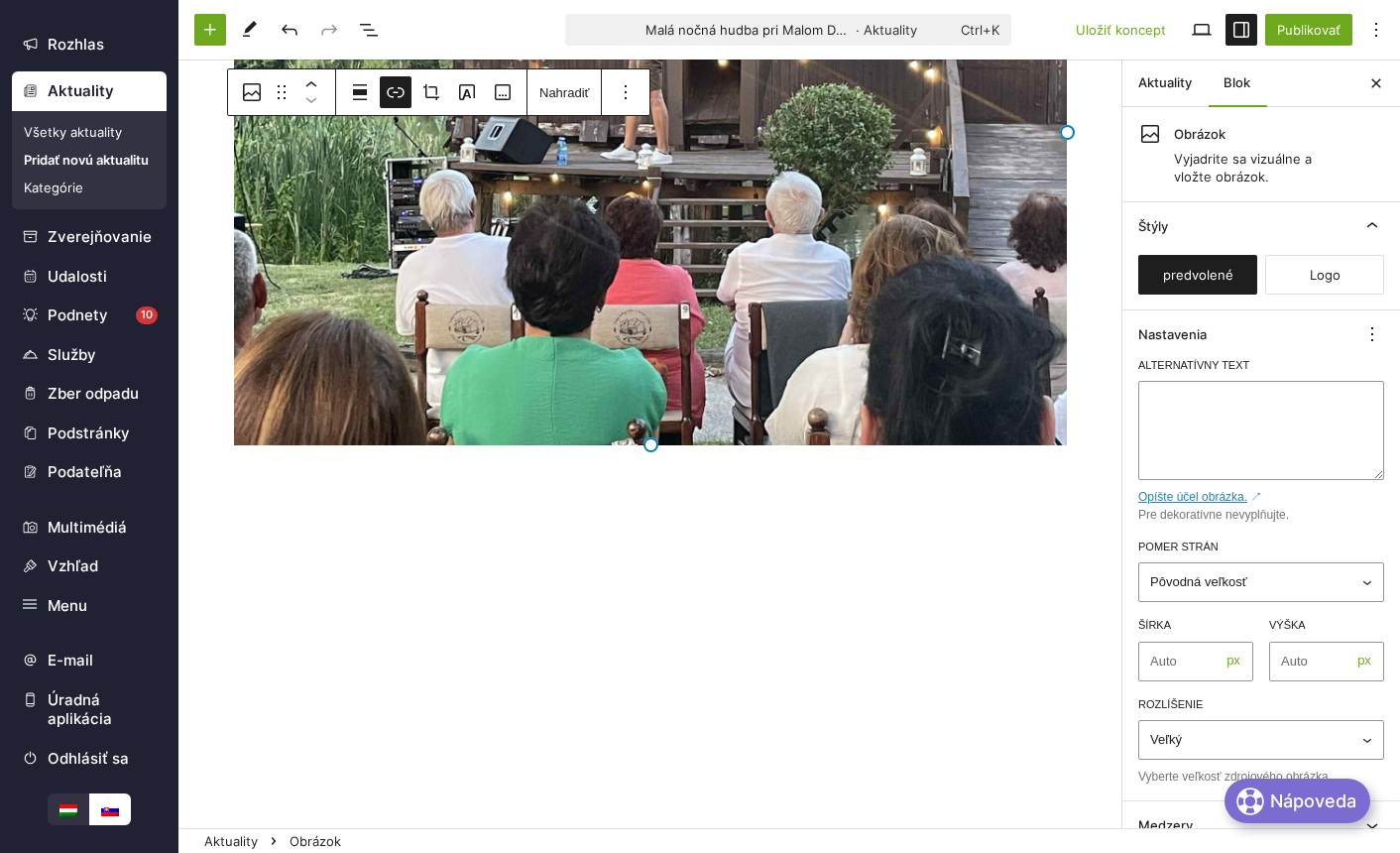 click on "Malá nočná hudba pri Malom Dunaji – [FIRST] [LAST] V sobotu sme zahájili cyklus hudobných večerov pri Malom Dunaji v areáli vodného kolového mlyna. Letné koncerty organizujeme už štvrtý rok, aj tie tohtoročné vznikli s podporou OOCR Matúšova zem. Veľmi nás teší, že o tieto naše hudobné večeri je stále záujem. Je to hlavne kvôli peknej hudbe, výbornému vínu a v neposlednom rade kvôli čarovnej atmosfére celého podujatia. Prírodné kulisy koncertov tvorí prekrásne zátišie Malého Dunaja, obloha plná žiariacich hviezd a nádherný mlyn, ktorý dýcha minulosťou. 5. [MONTH] nám zaspieval [FIRST] [LAST], maďarský spevák, víťaz tretej série talentovej súťaže Zrodila sa hviezda, držiteľ ceny Fonogram. Vďaka nádhernému hlasu a sympatickému skromnému prejavu interpreta sa piesne dotkli sŕdc všetkých prítomných. Ďakujeme za krásne chvíle. Presuňte sem súbory Presuňte sem súbory Presuňte sem súbory Presuňte sem súbory Presuňte sem súbory" at bounding box center [650, -1539] 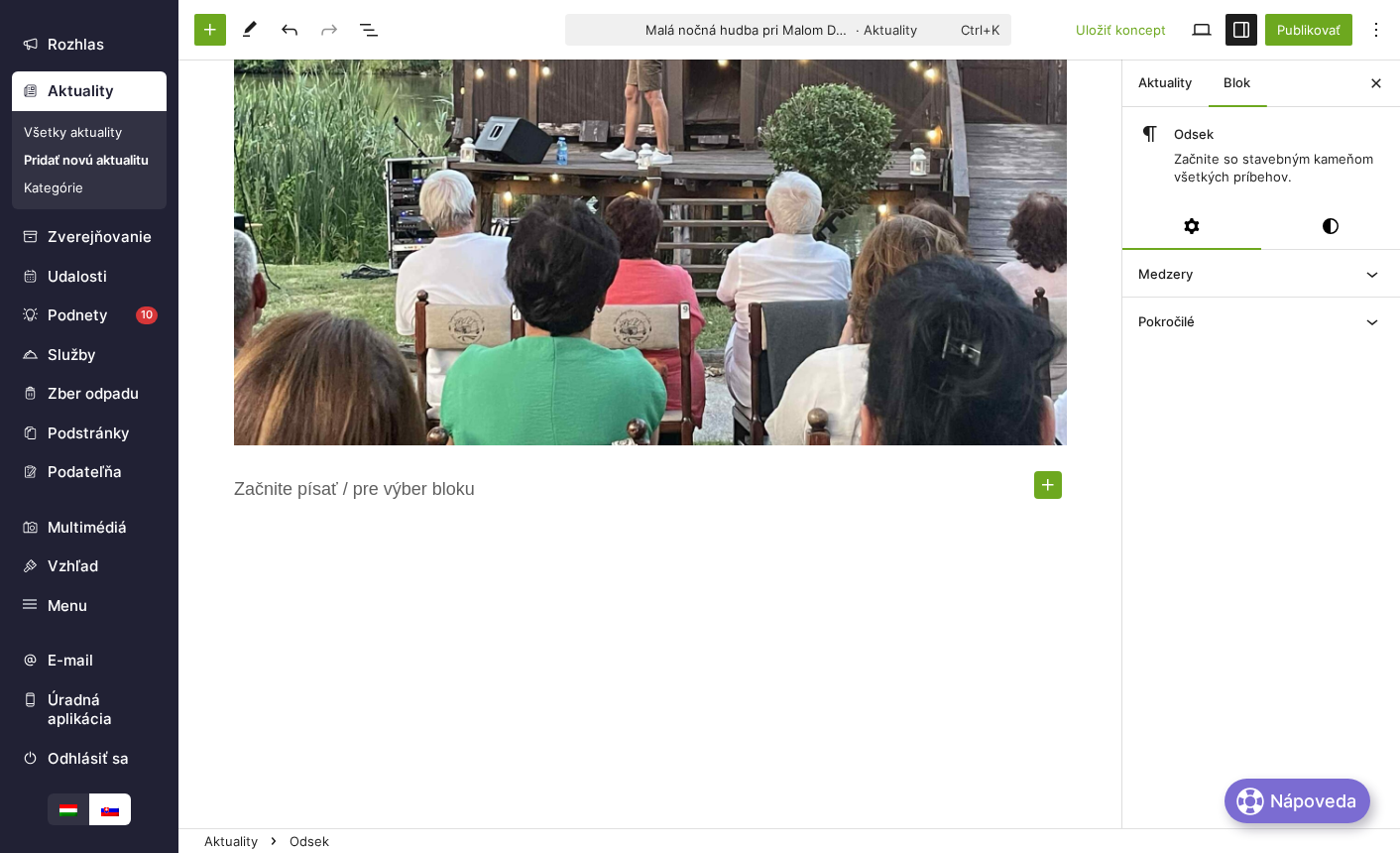 click at bounding box center (1048, 485) 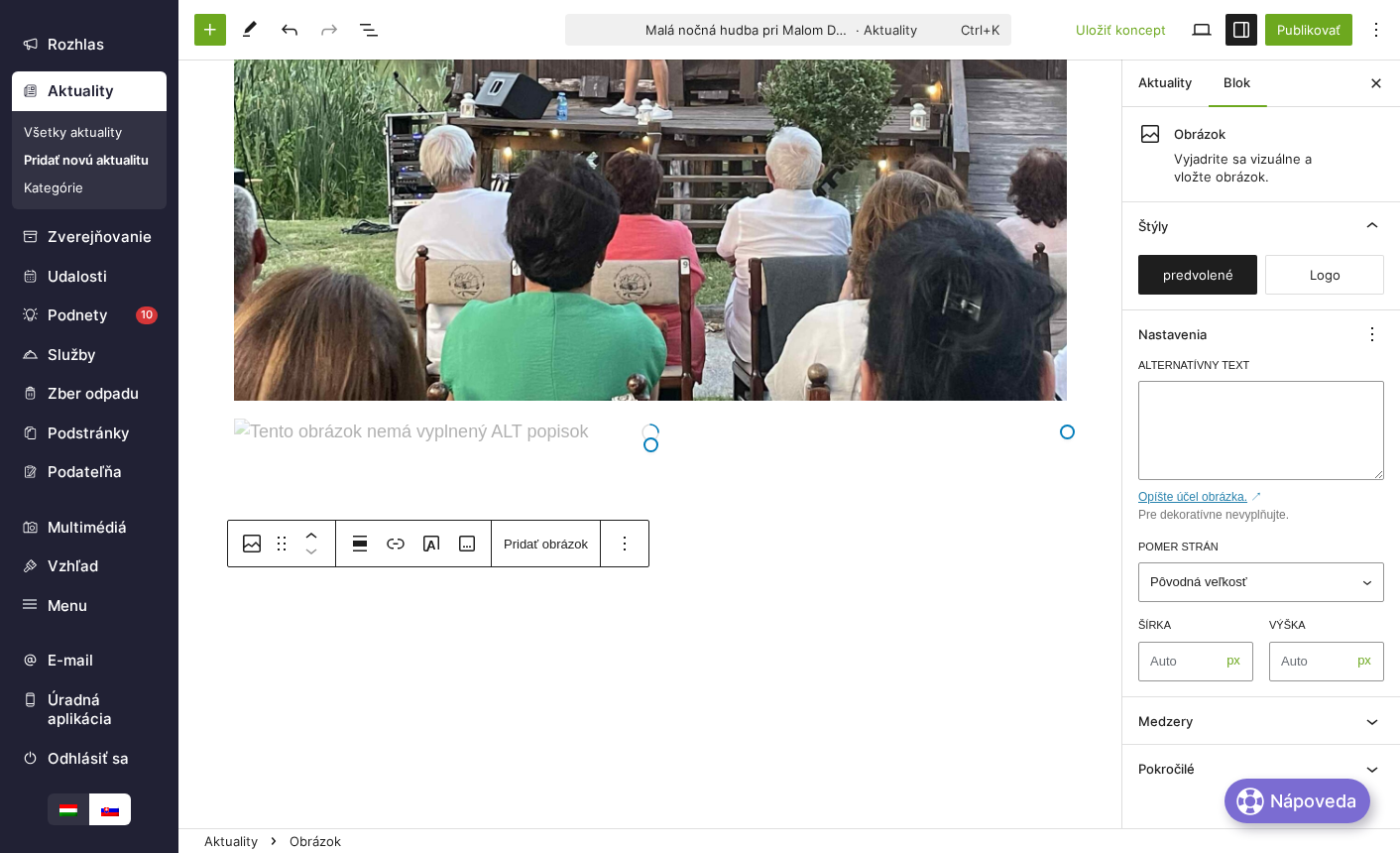 scroll, scrollTop: 4462, scrollLeft: 0, axis: vertical 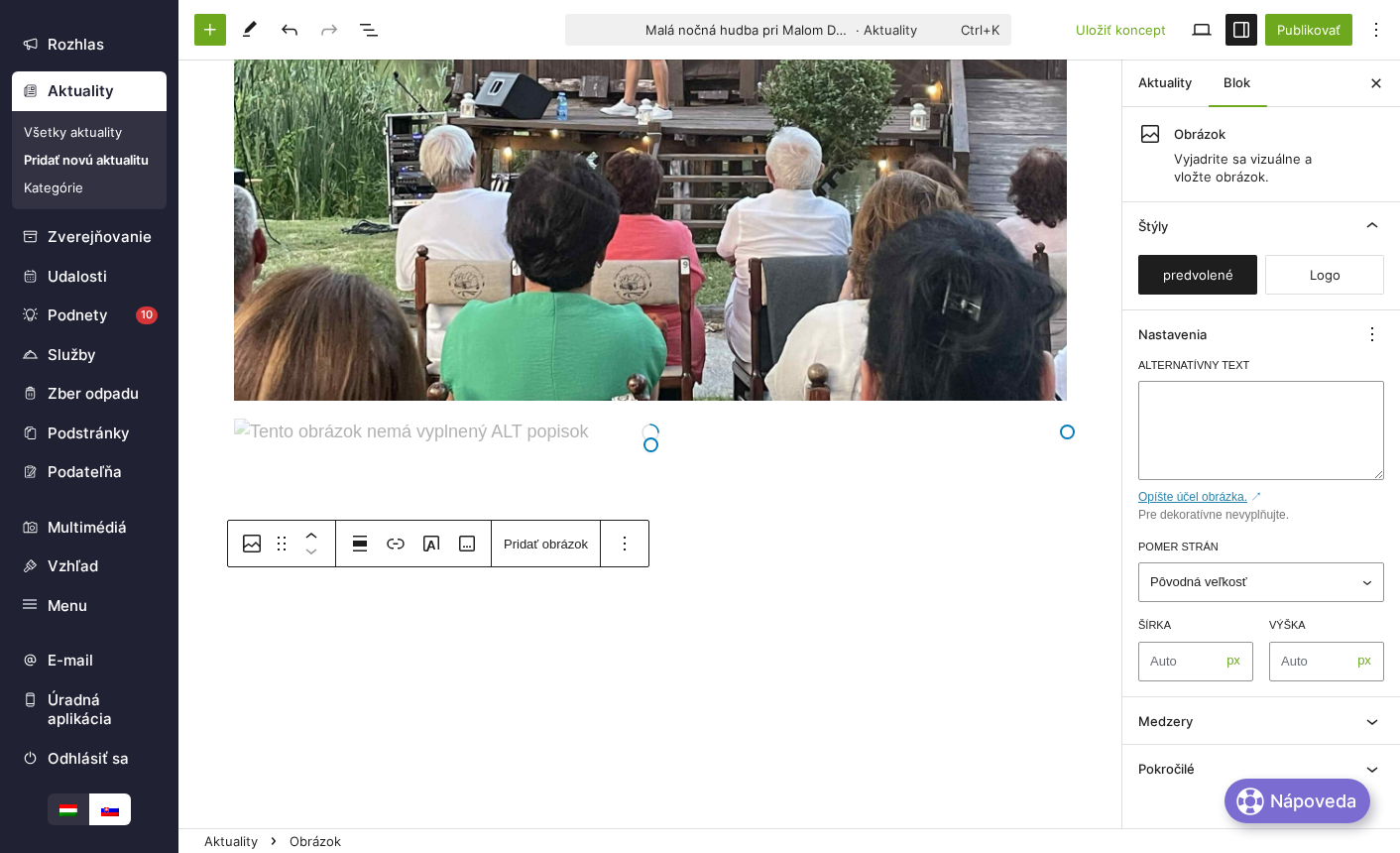 click on "Malá nočná hudba pri Malom Dunaji – [FIRST] [LAST] V sobotu sme zahájili cyklus hudobných večerov pri Malom Dunaji v areáli vodného kolového mlyna. Letné koncerty organizujeme už štvrtý rok, aj tie tohtoročné vznikli s podporou OOCR Matúšova zem. Veľmi nás teší, že o tieto naše hudobné večeri je stále záujem. Je to hlavne kvôli peknej hudbe, výbornému vínu a v neposlednom rade kvôli čarovnej atmosfére celého podujatia. Prírodné kulisy koncertov tvorí prekrásne zátišie Malého Dunaja, obloha plná žiariacich hviezd a nádherný mlyn, ktorý dýcha minulosťou. 5. [MONTH] nám zaspieval [FIRST] [LAST], maďarský spevák, víťaz tretej série talentovej súťaže Zrodila sa hviezda, držiteľ ceny Fonogram. Vďaka nádhernému hlasu a sympatickému skromnému prejavu interpreta sa piesne dotkli sŕdc všetkých prítomných. Ďakujeme za krásne chvíle. Presuňte sem súbory Presuňte sem súbory Presuňte sem súbory Presuňte sem súbory Presuňte sem súbory" at bounding box center [650, -1562] 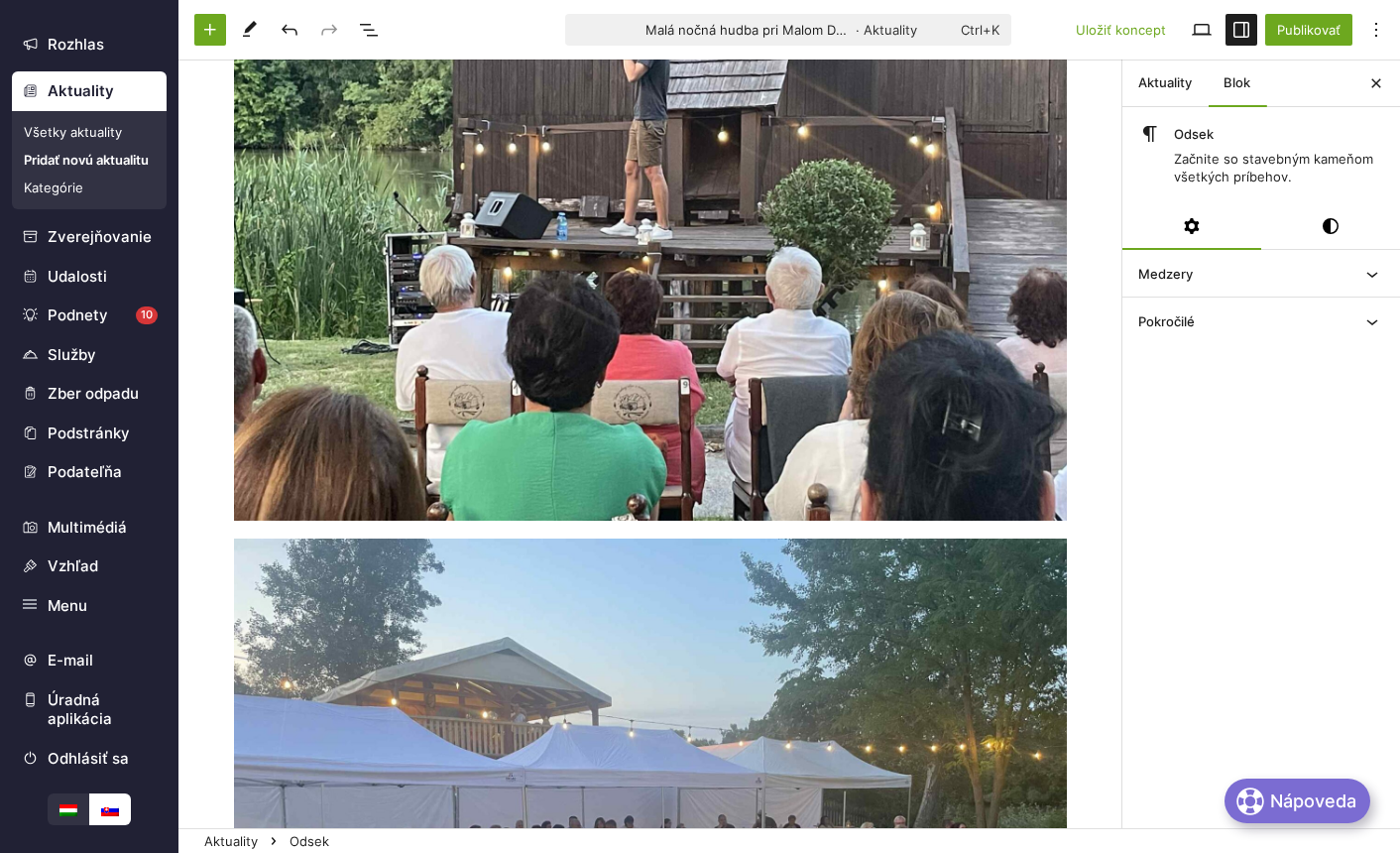 scroll, scrollTop: 4462, scrollLeft: 0, axis: vertical 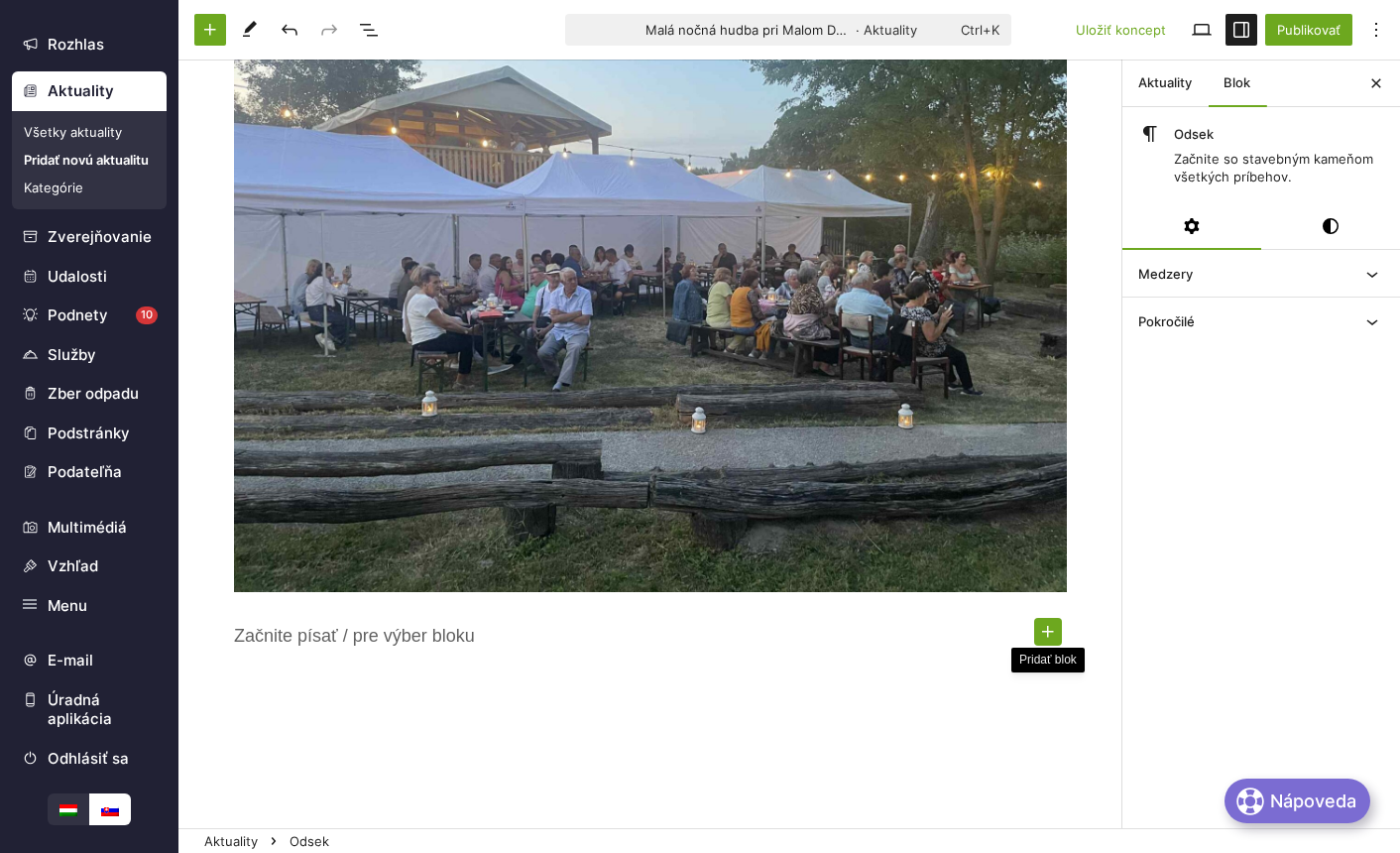 click at bounding box center [1048, 632] 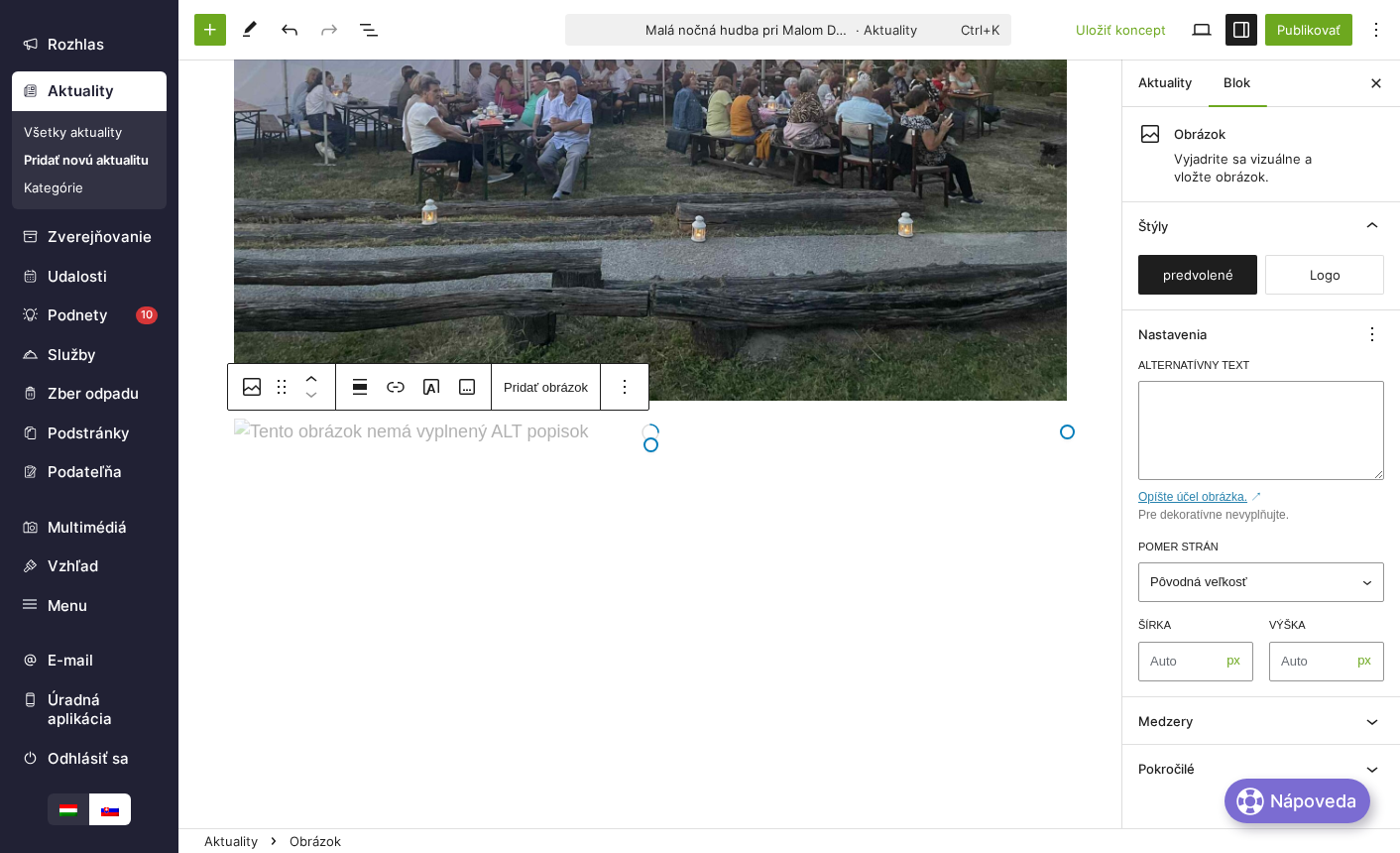 scroll, scrollTop: 5057, scrollLeft: 0, axis: vertical 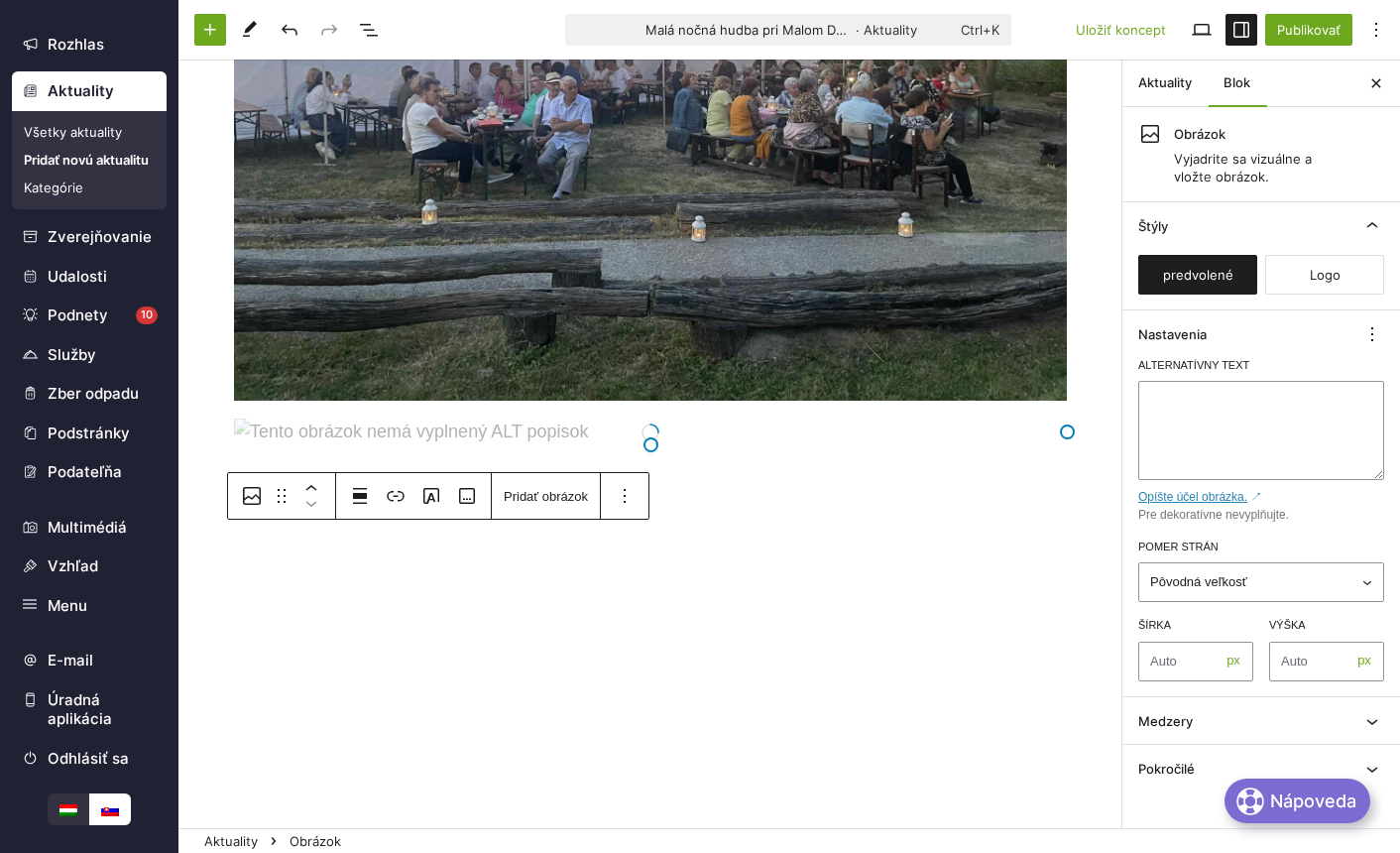 click on "Zmeniť typ alebo štýl bloku Presunúť Obrázok blok z pozície 10 nahor na pozíciu 9 Blok Obrázok je na konci obsahu a nemôže byť posunutý dole Zmeniť zarovnanie Pridať obrázok Malá nočná hudba pri Malom Dunaji – [FIRST] [LAST] V sobotu sme zahájili cyklus hudobných večerov pri Malom Dunaji v areáli vodného kolového mlyna. Letné koncerty organizujeme už štvrtý rok, aj tie tohtoročné vznikli s podporou OOCR Matúšova zem. Veľmi nás teší, že o tieto naše hudobné večeri je stále záujem. Je to hlavne kvôli peknej hudbe, výbornému vínu a v neposlednom rade kvôli čarovnej atmosfére celého podujatia. Prírodné kulisy koncertov tvorí prekrásne zátišie Malého Dunaja, obloha plná žiariacich hviezd a nádherný mlyn, ktorý dýcha minulosťou. Dúfame, že všetci hostia sa naplnili hudbou a cítili sa príjemne. A už sa na vás tešíme 12. [MONTH], budúcu sobotu, keď si vypočujeme nádherné svetové hity a evergreeny v podaní manželov Kosárovcov." at bounding box center (650, -1891) 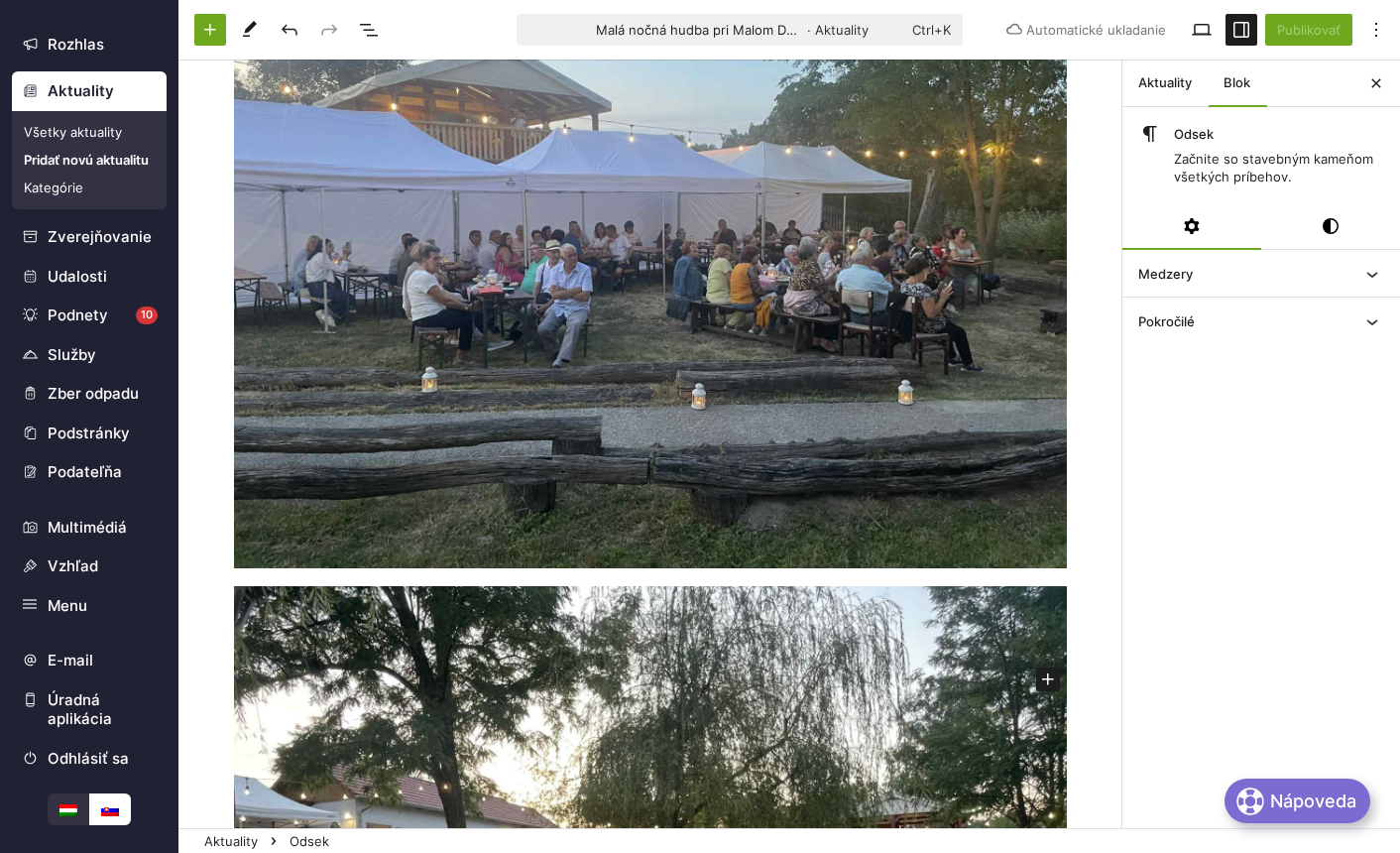 scroll, scrollTop: 5057, scrollLeft: 0, axis: vertical 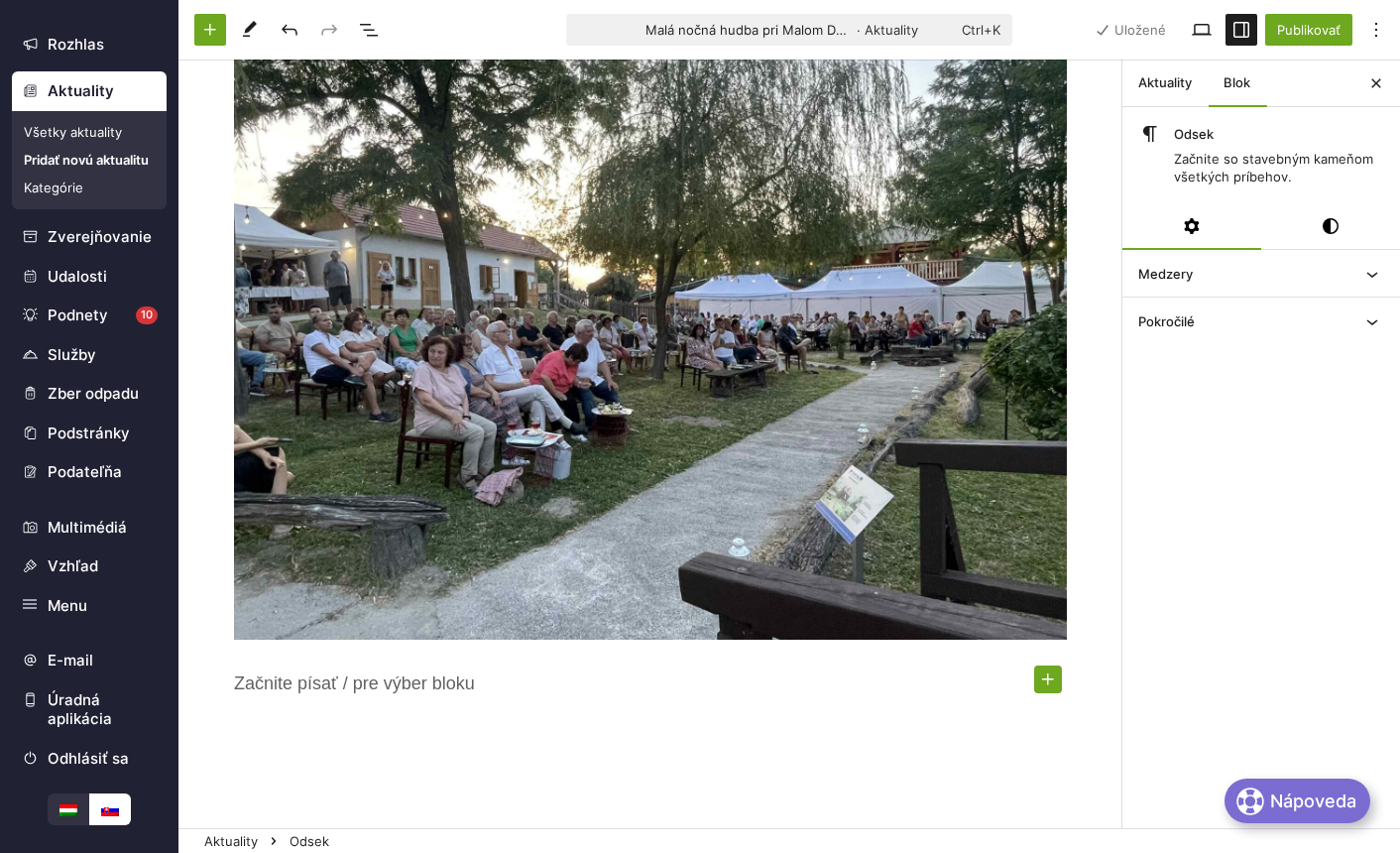 click at bounding box center [1048, 679] 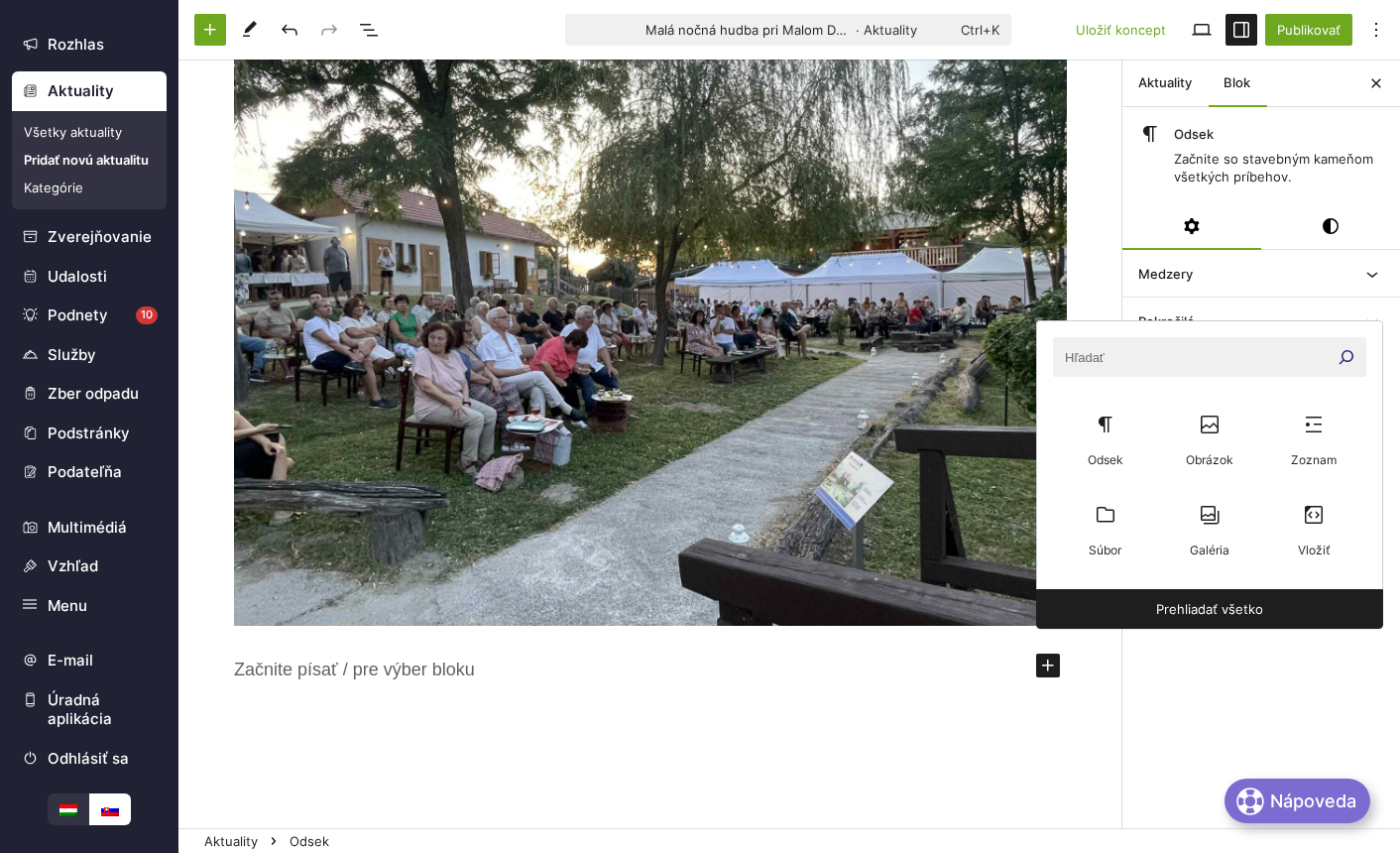 scroll, scrollTop: 5157, scrollLeft: 0, axis: vertical 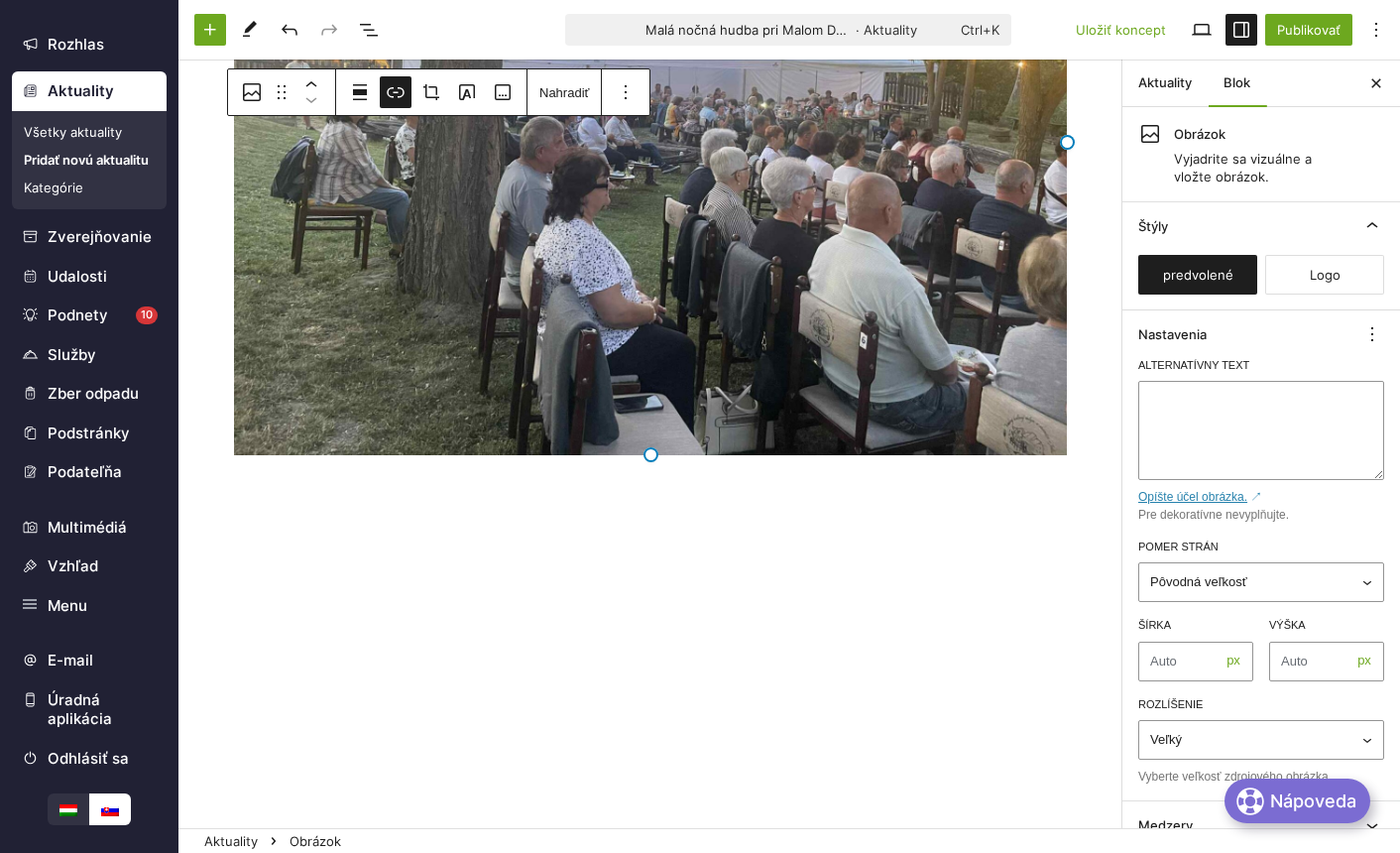 click on "Malá nočná hudba pri Malom Dunaji – [FIRST] [LAST] V sobotu sme zahájili cyklus hudobných večerov pri Malom Dunaji v areáli vodného kolového mlyna. Letné koncerty organizujeme už štvrtý rok, aj tie tohtoročné vznikli s podporou OOCR Matúšova zem. Veľmi nás teší, že o tieto naše hudobné večeri je stále záujem. Je to hlavne kvôli peknej hudbe, výbornému vínu a v neposlednom rade kvôli čarovnej atmosfére celého podujatia. Prírodné kulisy koncertov tvorí prekrásne zátišie Malého Dunaja, obloha plná žiariacich hviezd a nádherný mlyn, ktorý dýcha minulosťou. 5. [MONTH] nám zaspieval [FIRST] [LAST], maďarský spevák, víťaz tretej série talentovej súťaže Zrodila sa hviezda, držiteľ ceny Fonogram. Vďaka nádhernému hlasu a sympatickému skromnému prejavu interpreta sa piesne dotkli sŕdc všetkých prítomných. Ďakujeme za krásne chvíle. Presuňte sem súbory Presuňte sem súbory Presuňte sem súbory Presuňte sem súbory Presuňte sem súbory" at bounding box center [650, -2494] 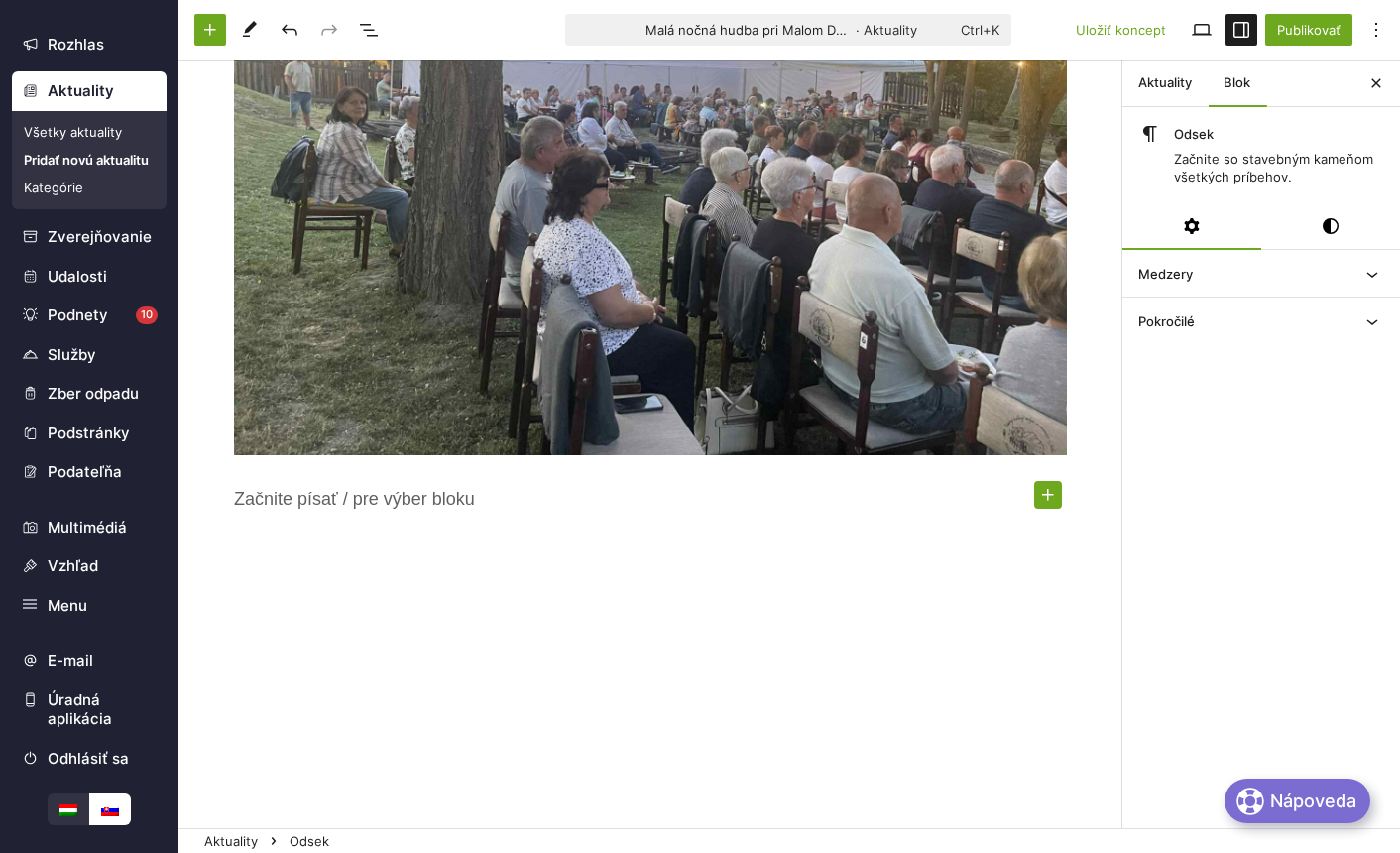 click at bounding box center (1048, 495) 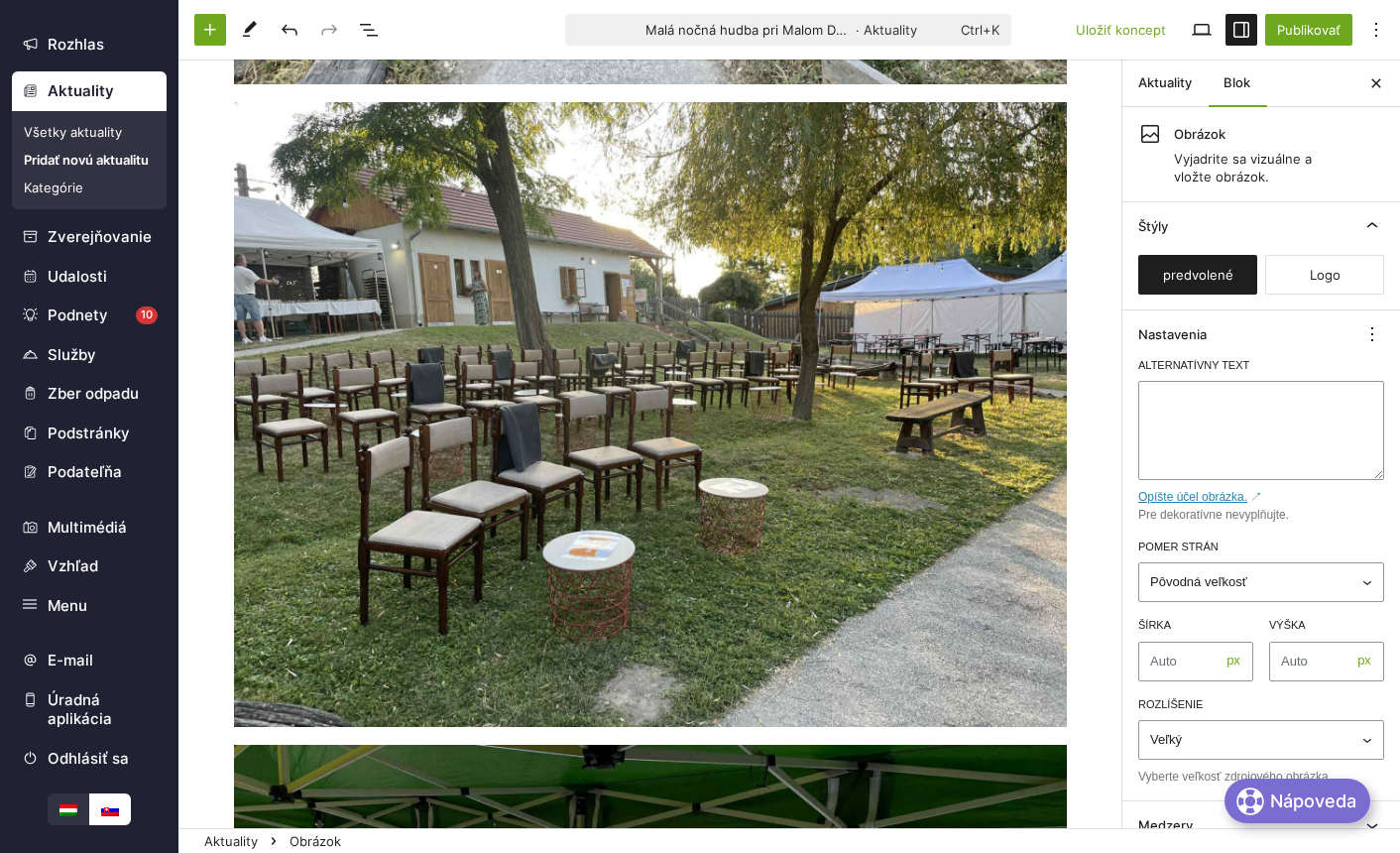 scroll, scrollTop: 576, scrollLeft: 0, axis: vertical 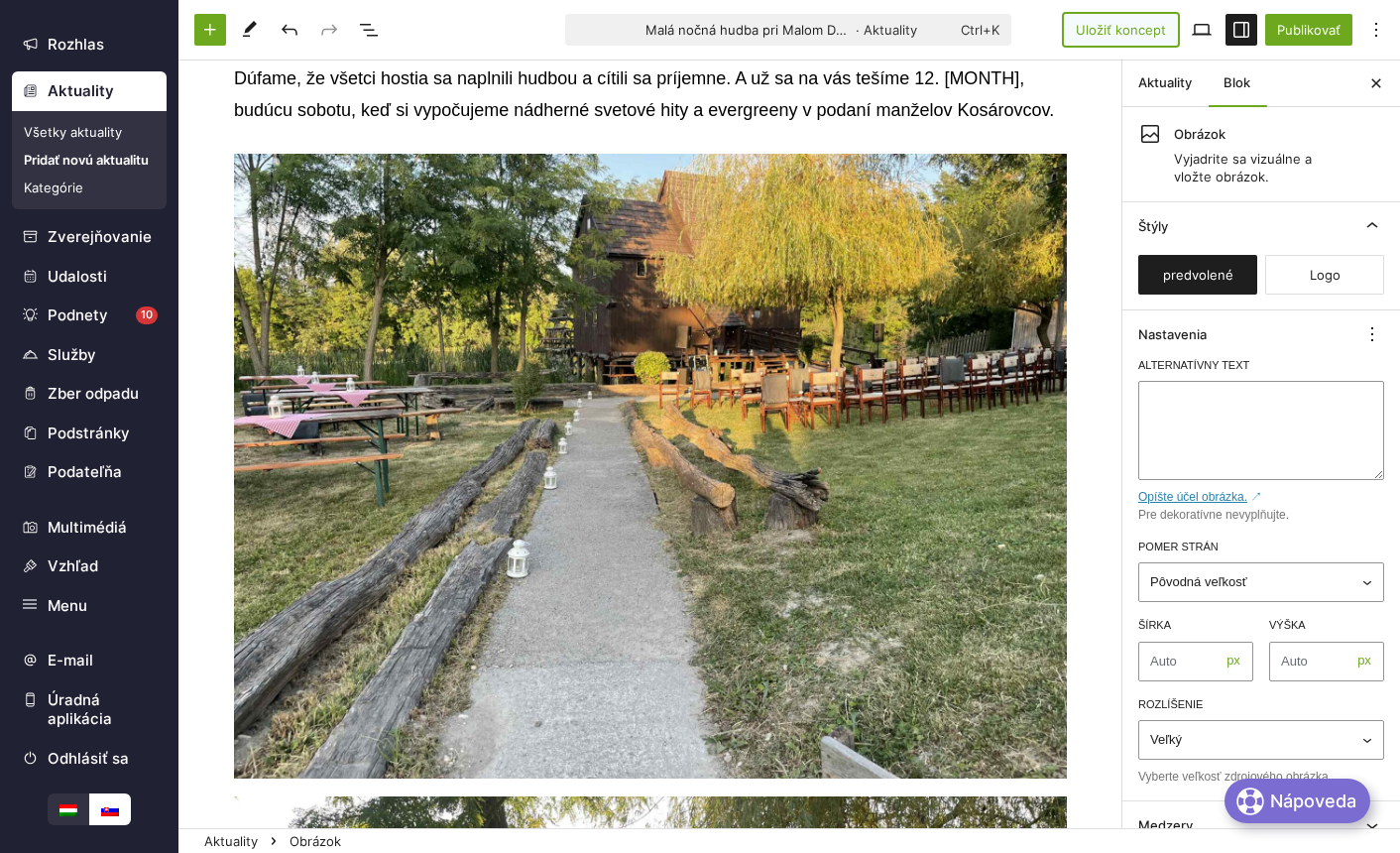 click on "Uložiť koncept" at bounding box center [1120, 30] 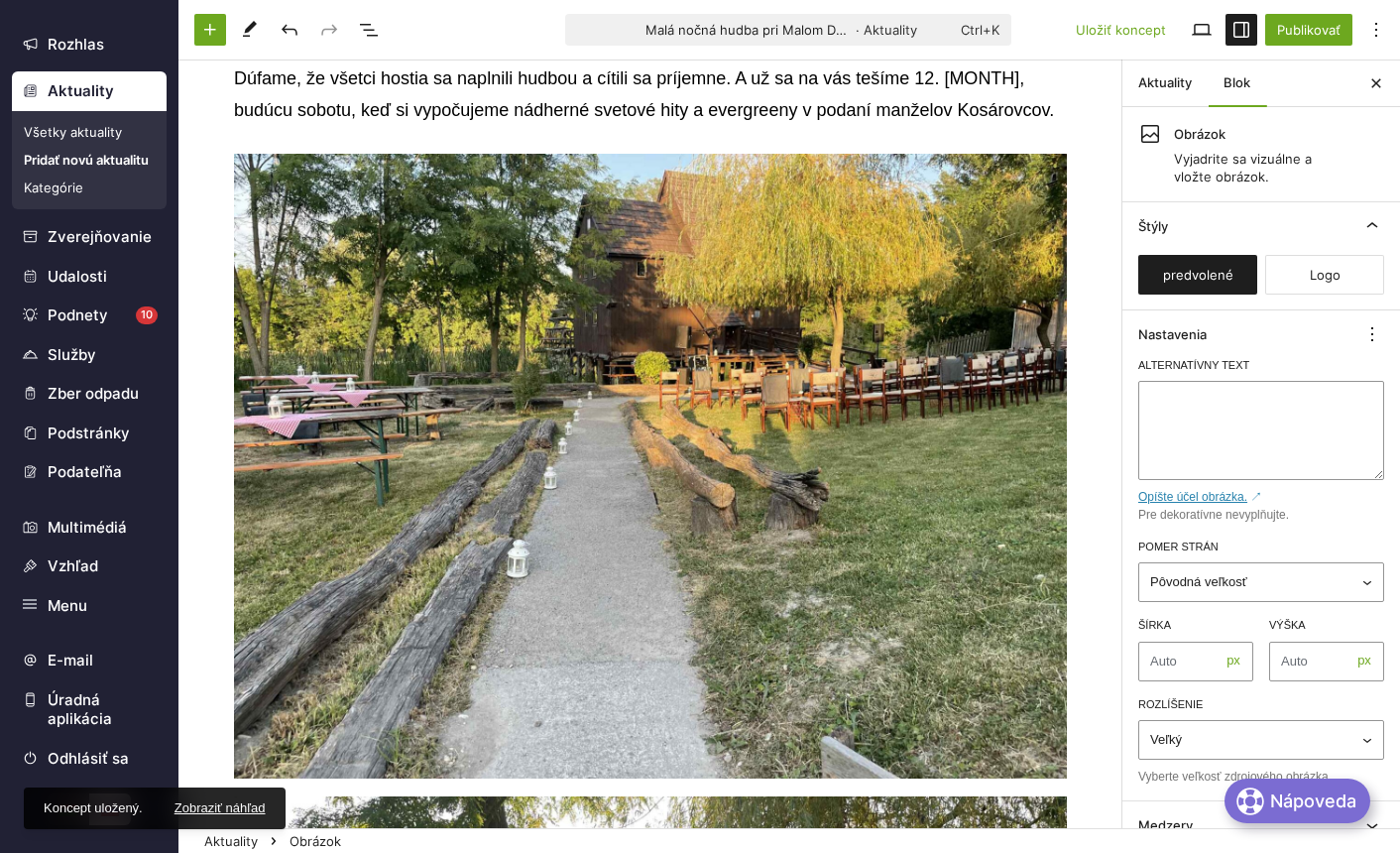 click on "Všetky aktuality" at bounding box center [89, 132] 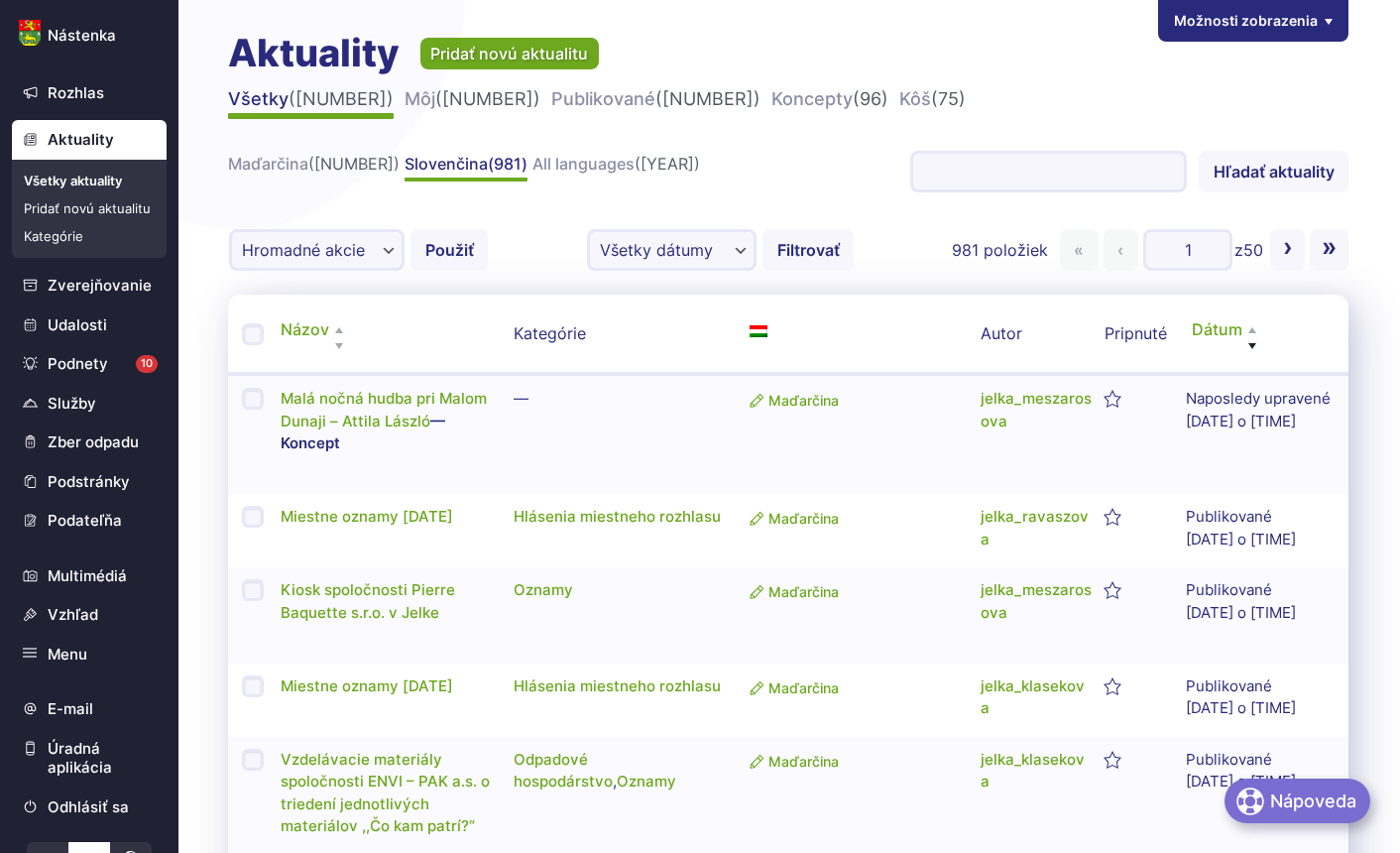 scroll, scrollTop: 0, scrollLeft: 0, axis: both 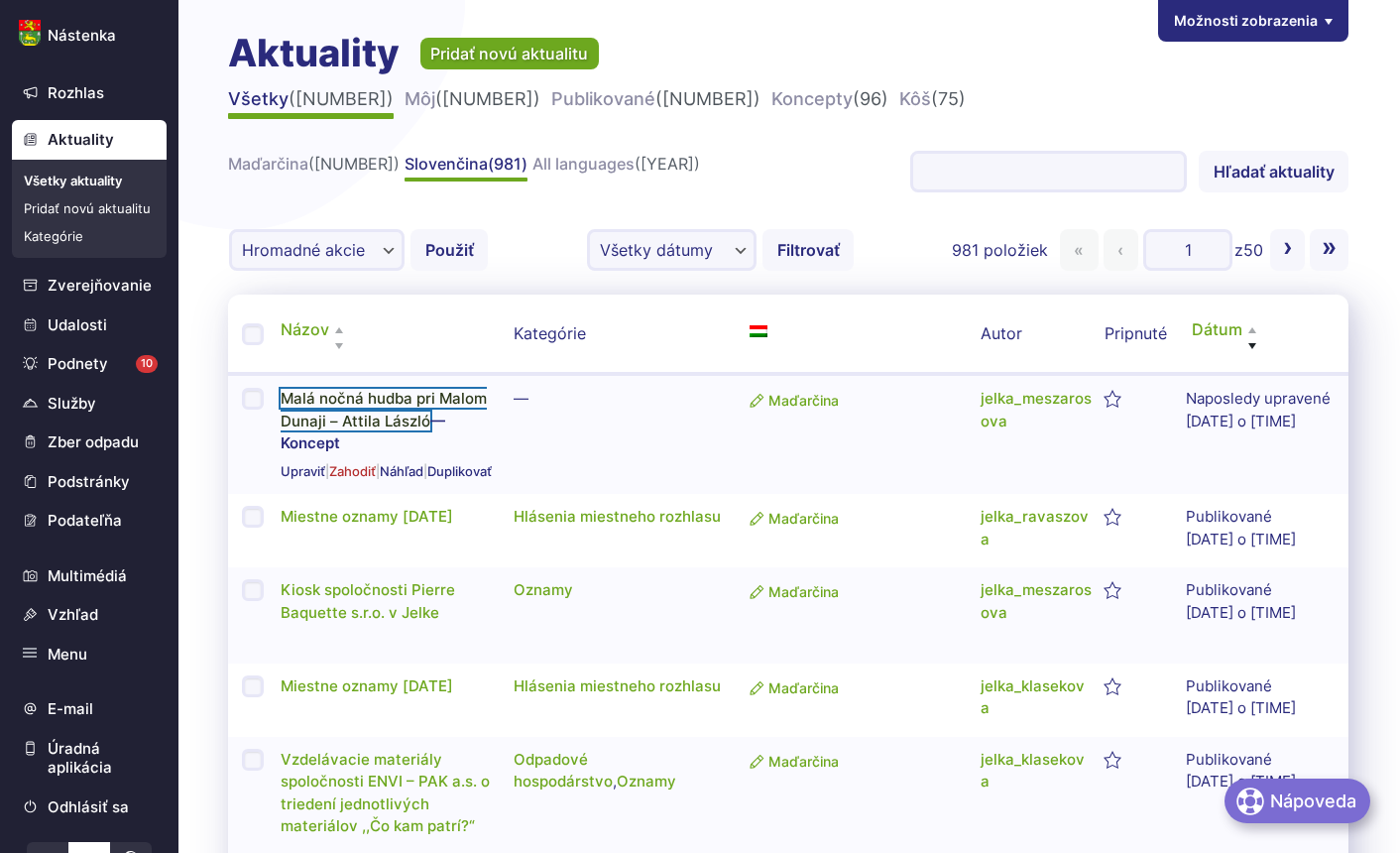 click on "Malá nočná hudba pri Malom Dunaji – Attila László" at bounding box center [384, 410] 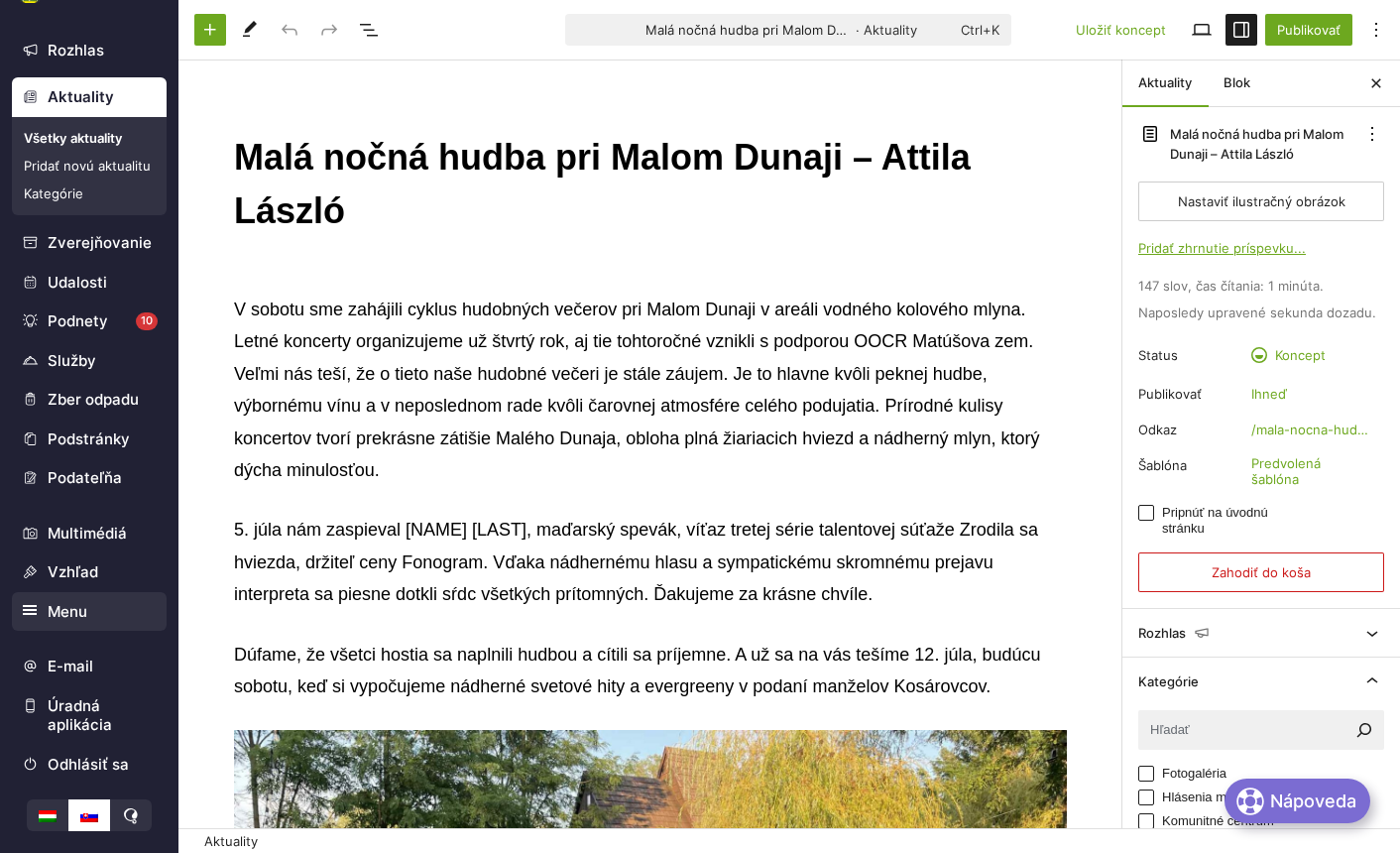 scroll, scrollTop: 49, scrollLeft: 0, axis: vertical 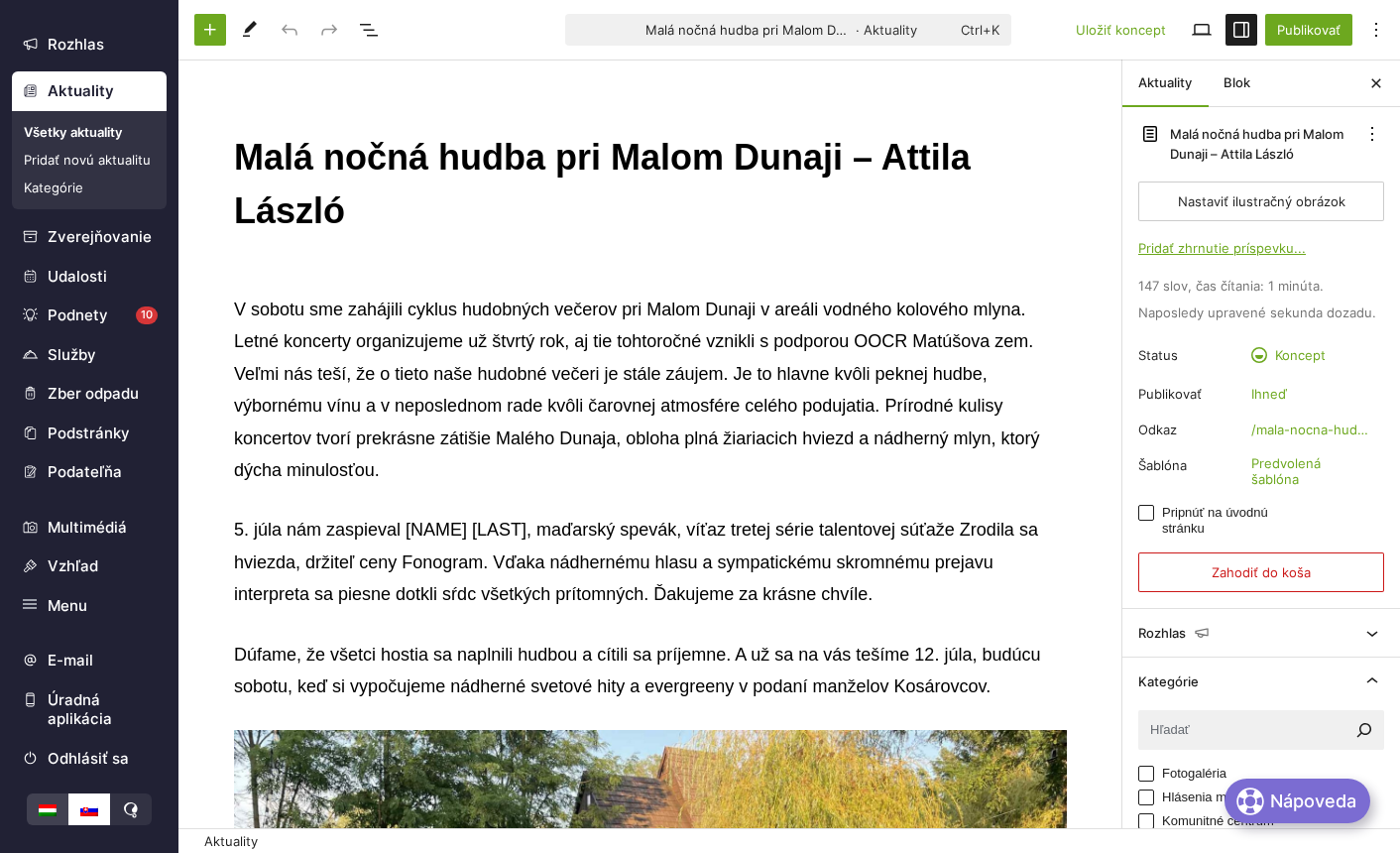 click at bounding box center (48, 810) 